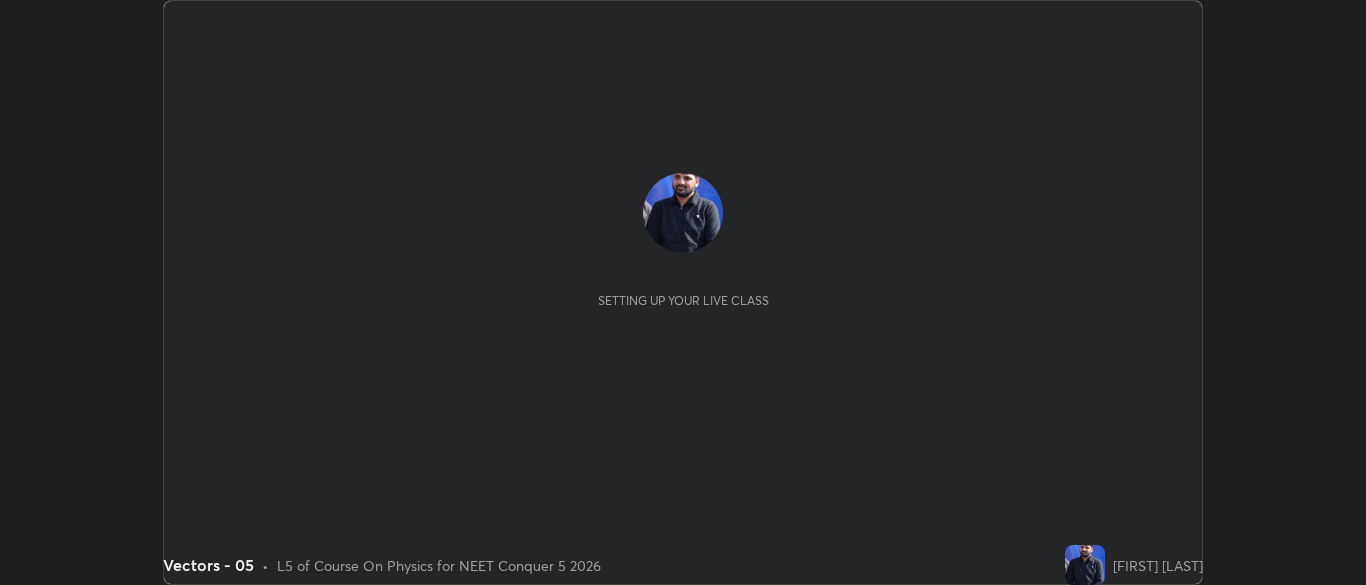 scroll, scrollTop: 0, scrollLeft: 0, axis: both 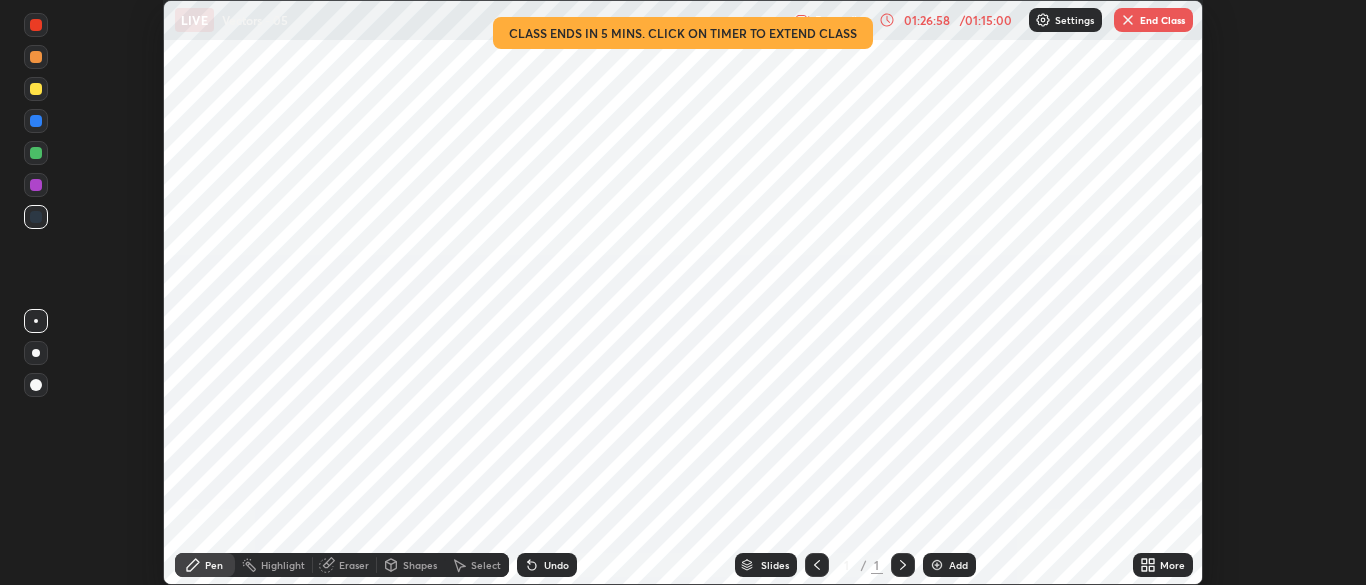 click on "End Class" at bounding box center (1153, 20) 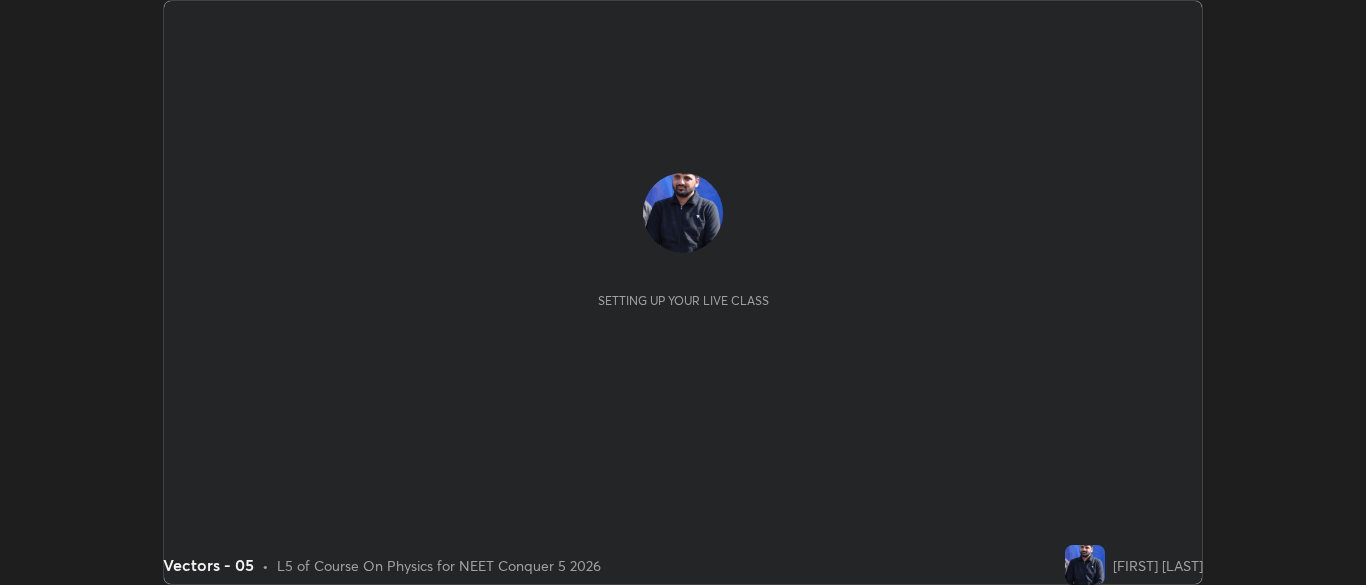 scroll, scrollTop: 0, scrollLeft: 0, axis: both 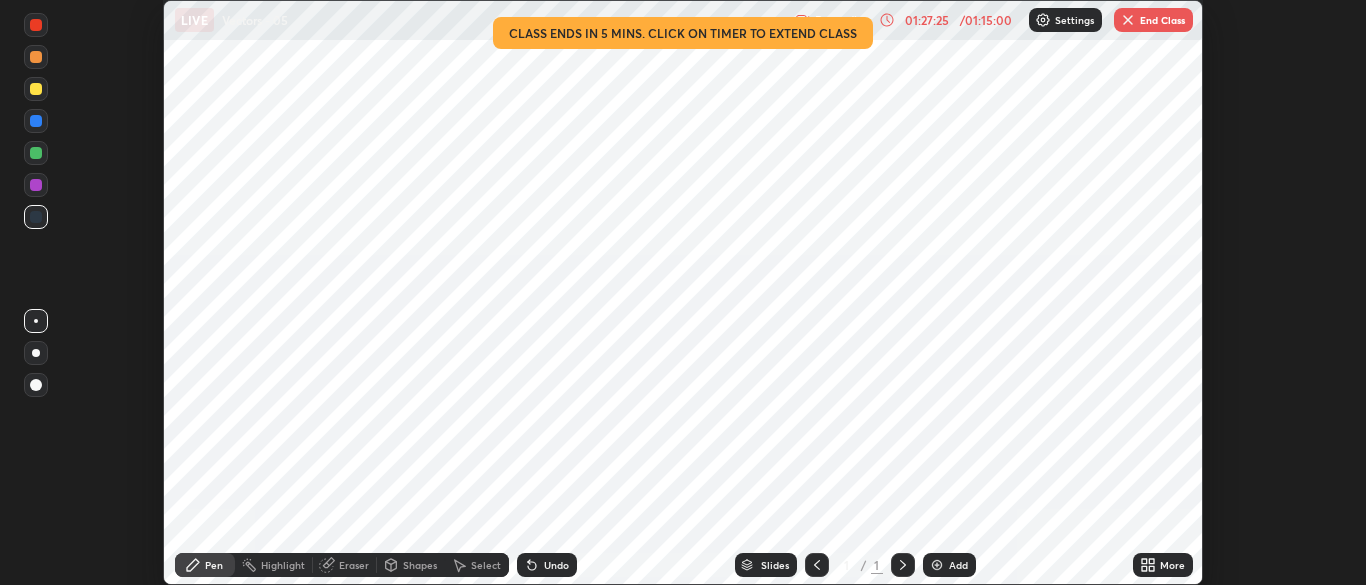 click at bounding box center [1128, 20] 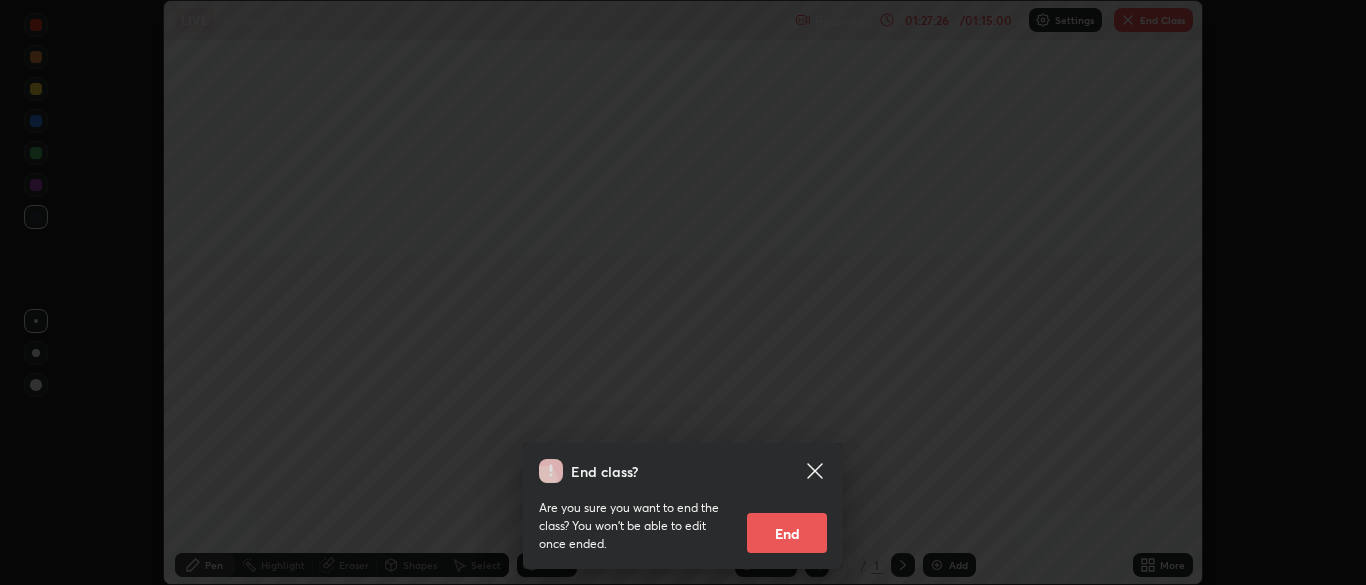 click on "End" at bounding box center [787, 533] 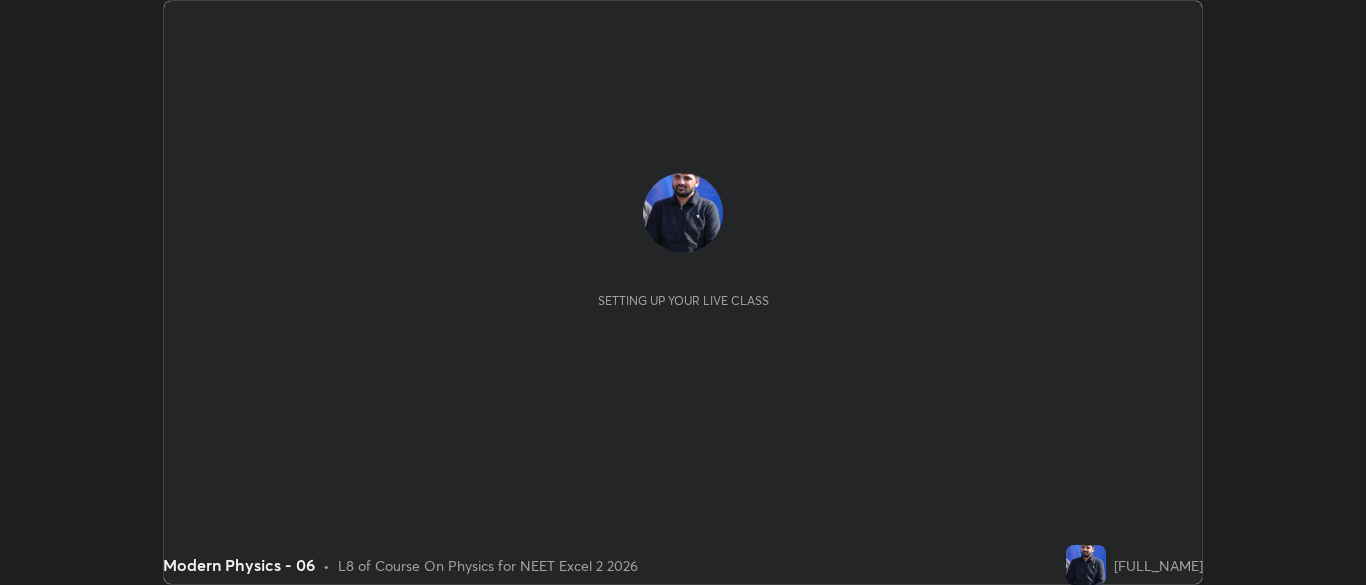 scroll, scrollTop: 0, scrollLeft: 0, axis: both 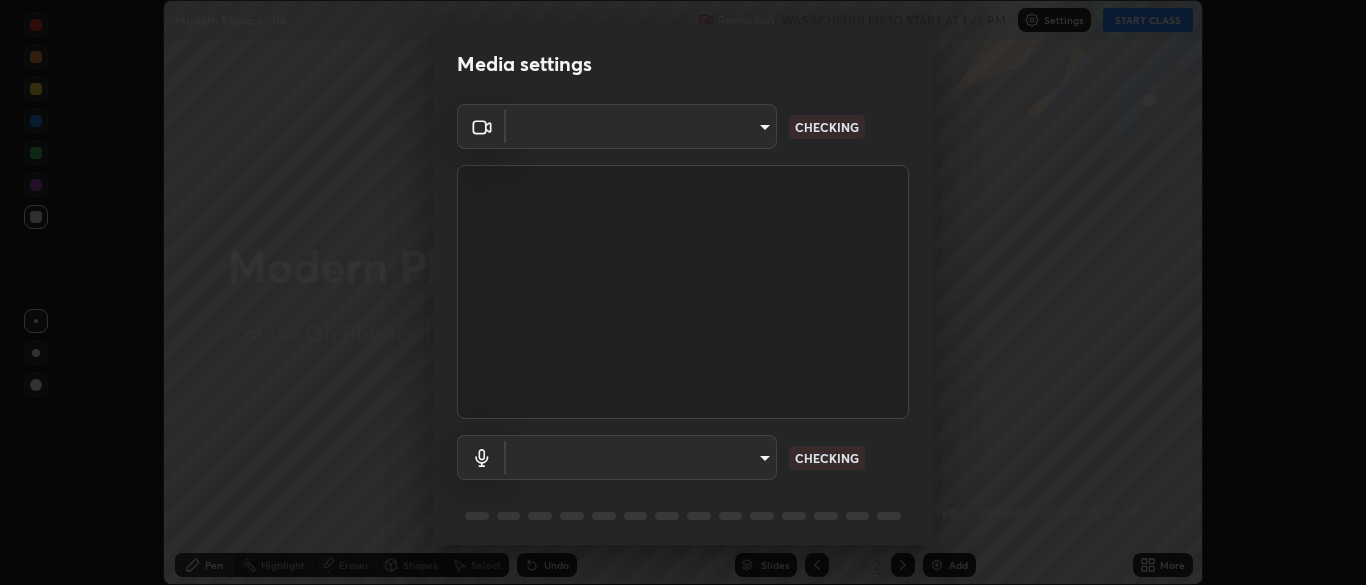type on "9f7a4544aaacbcd4381e567f9a6248e831ab3dced2a3088c8a78f5f4030a63dd" 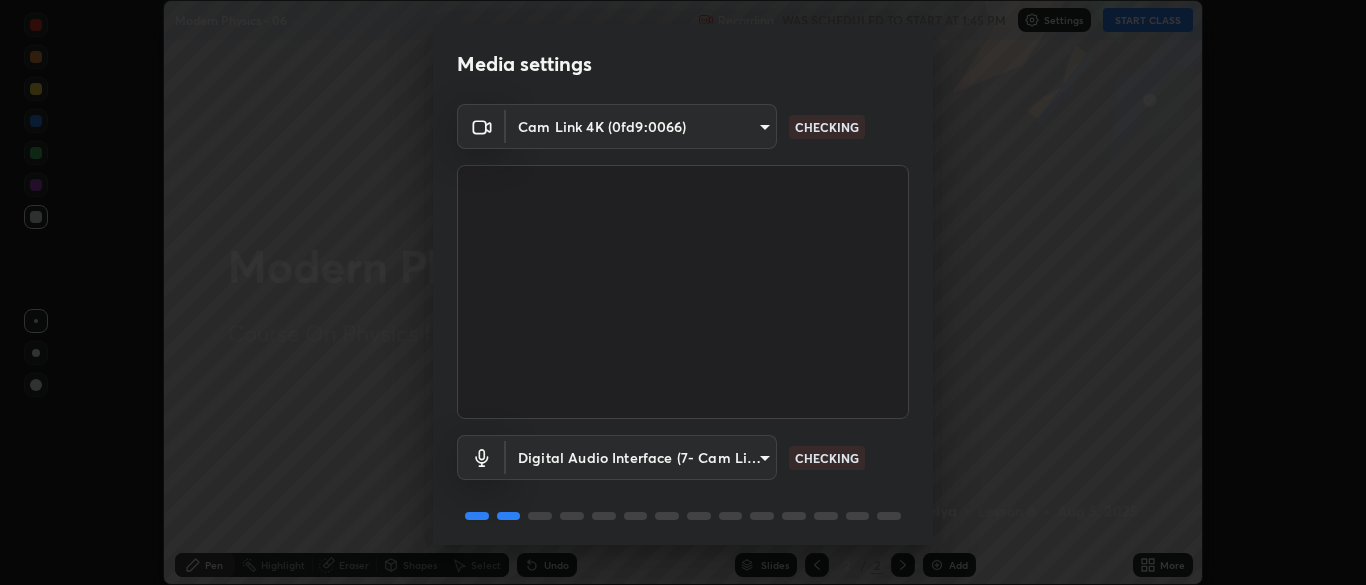 scroll, scrollTop: 71, scrollLeft: 0, axis: vertical 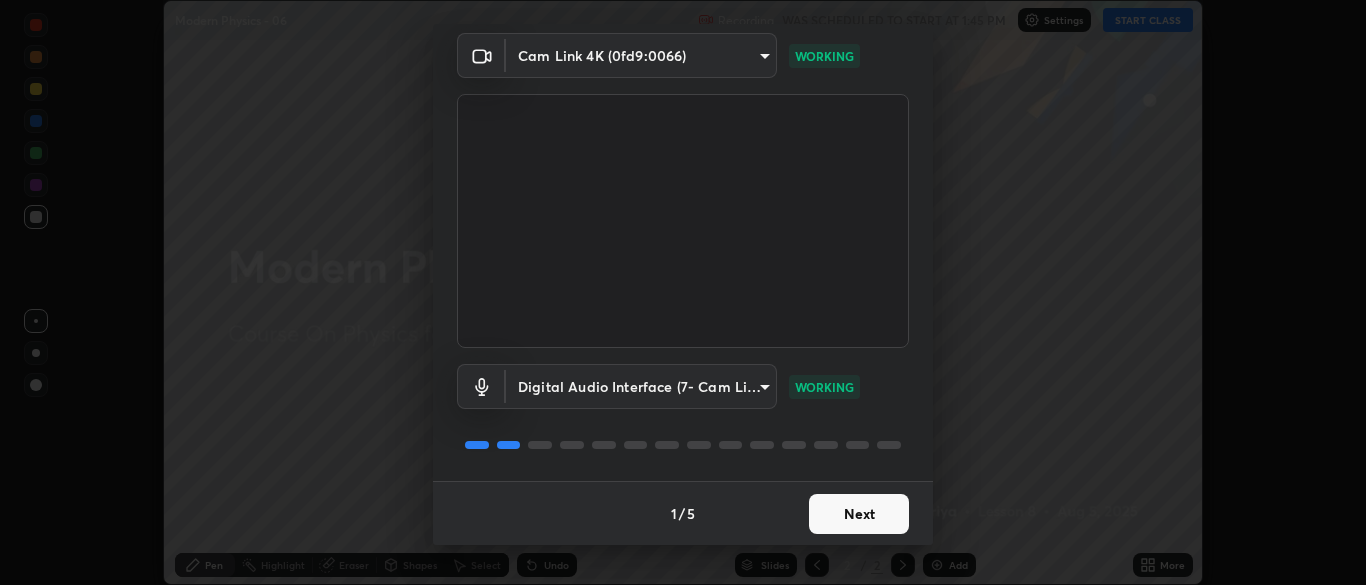 click on "Next" at bounding box center [859, 514] 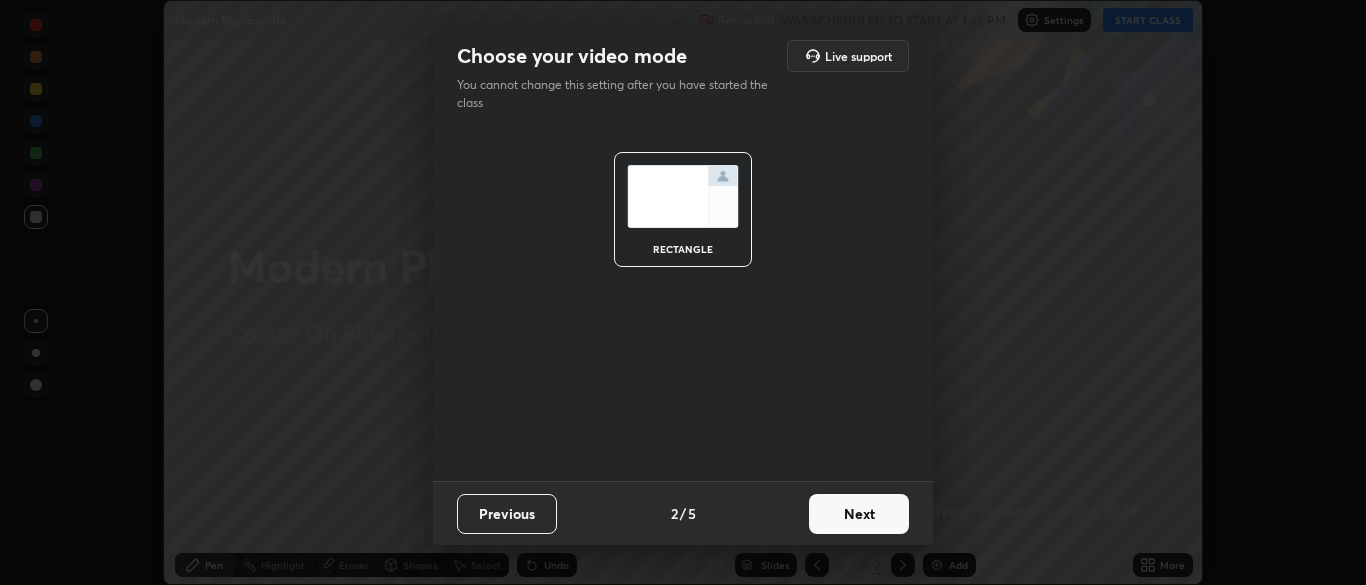 scroll, scrollTop: 0, scrollLeft: 0, axis: both 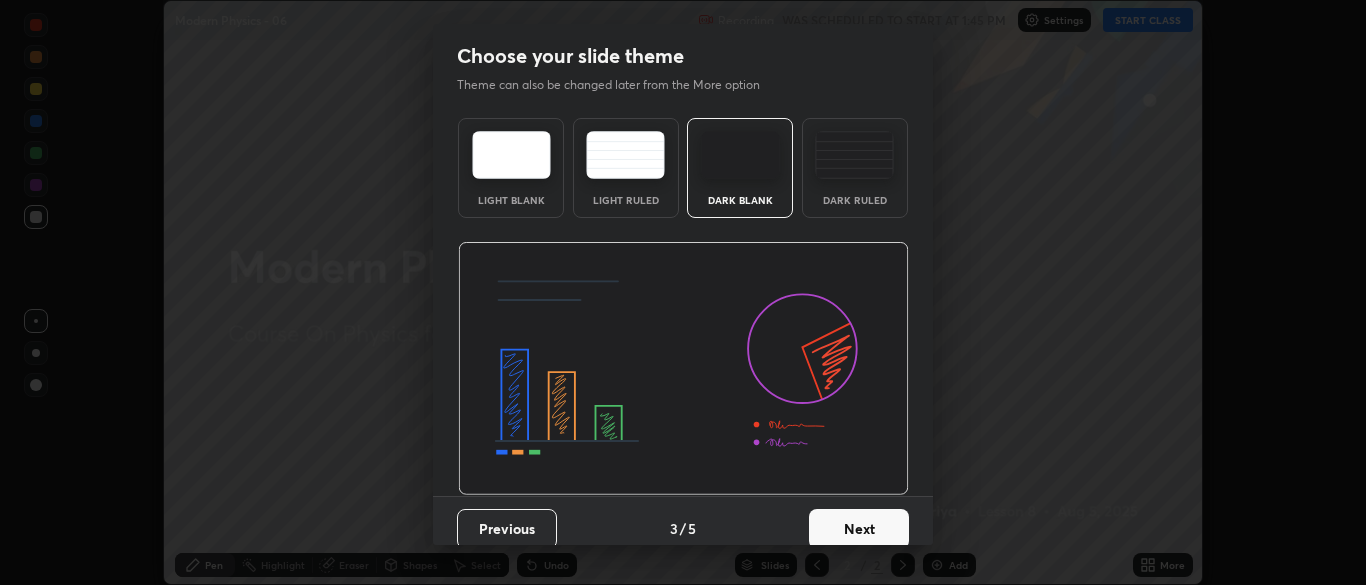 click on "Next" at bounding box center (859, 529) 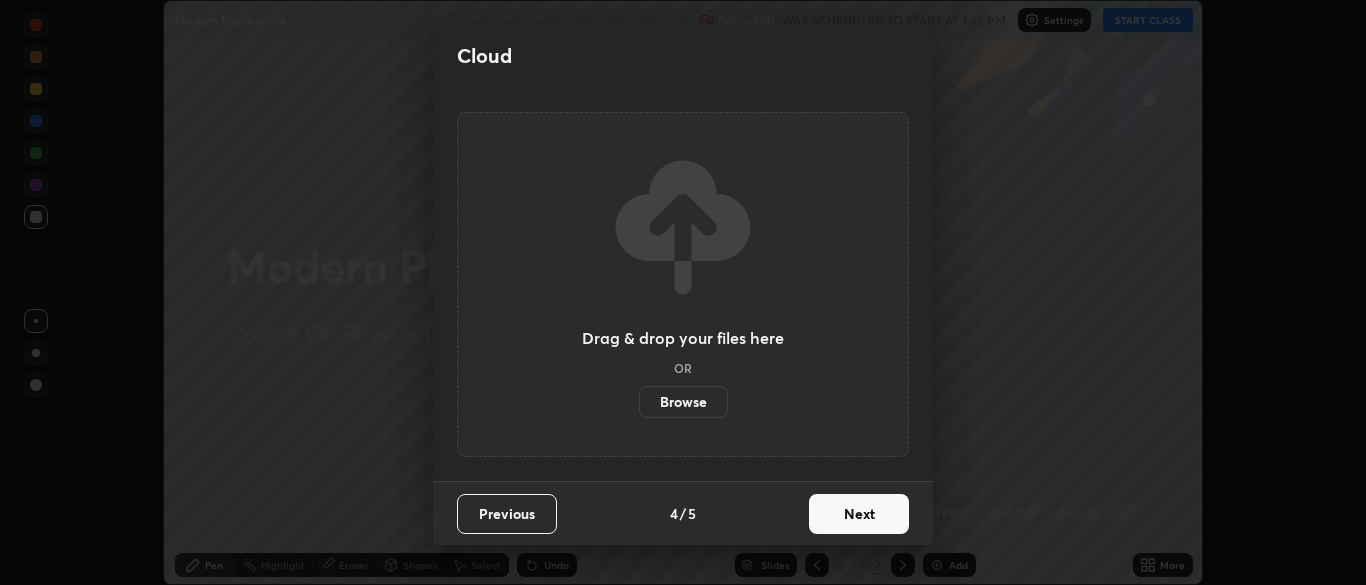 click on "Next" at bounding box center [859, 514] 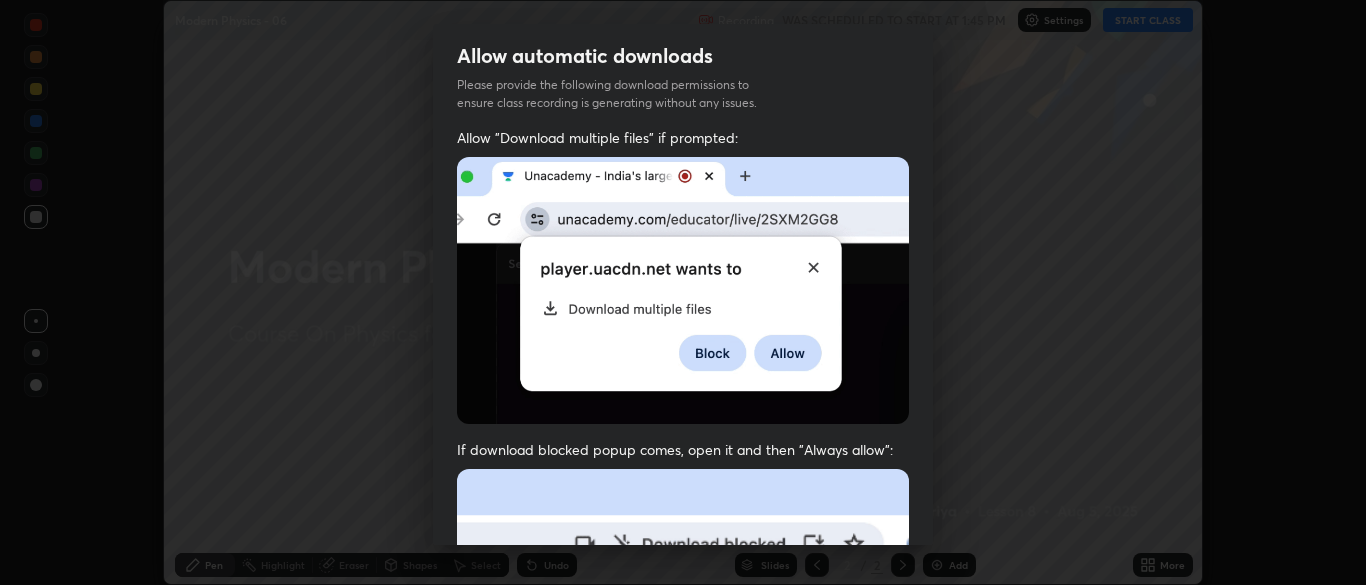click at bounding box center [683, 687] 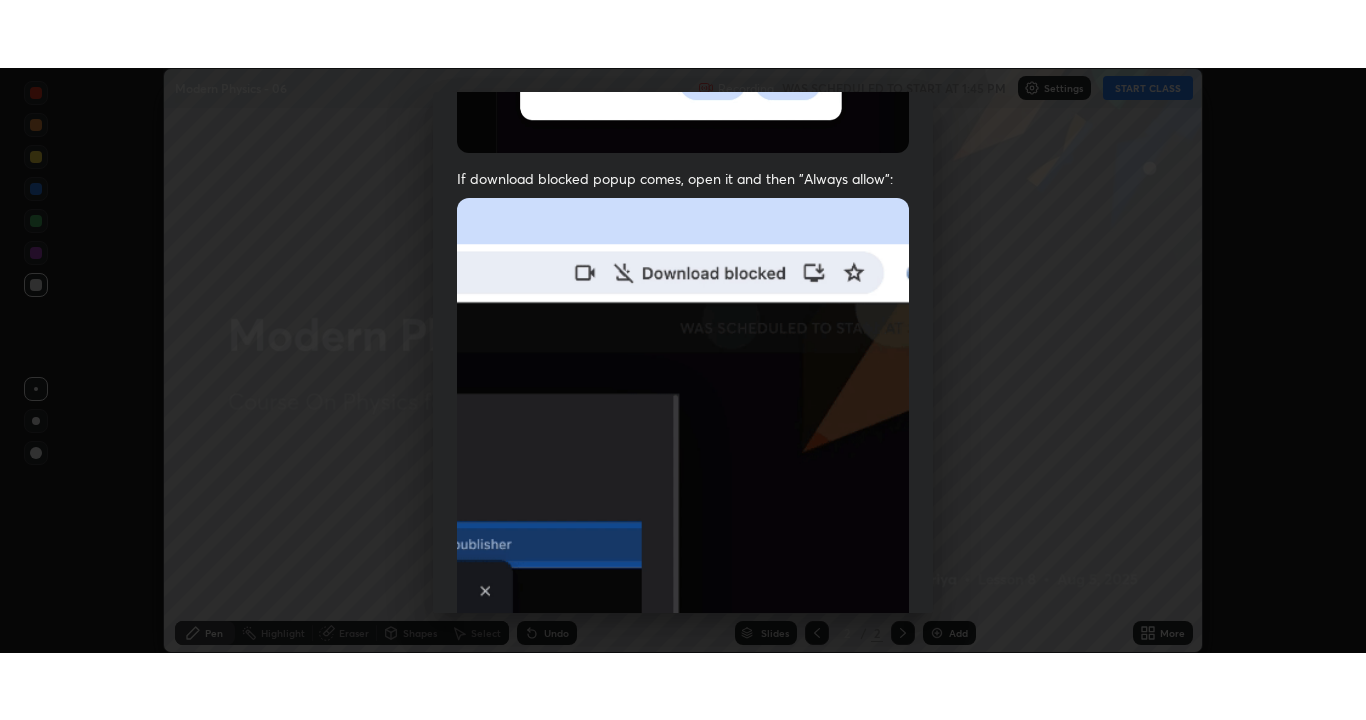scroll, scrollTop: 479, scrollLeft: 0, axis: vertical 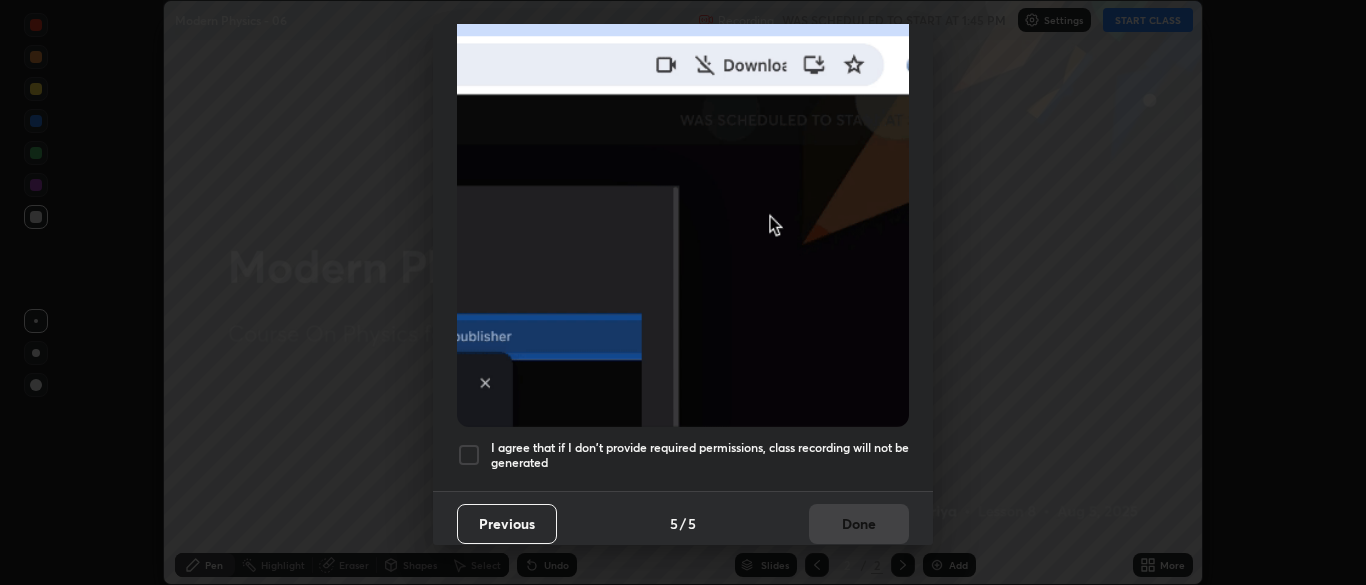 click on "I agree that if I don't provide required permissions, class recording will not be generated" at bounding box center [700, 455] 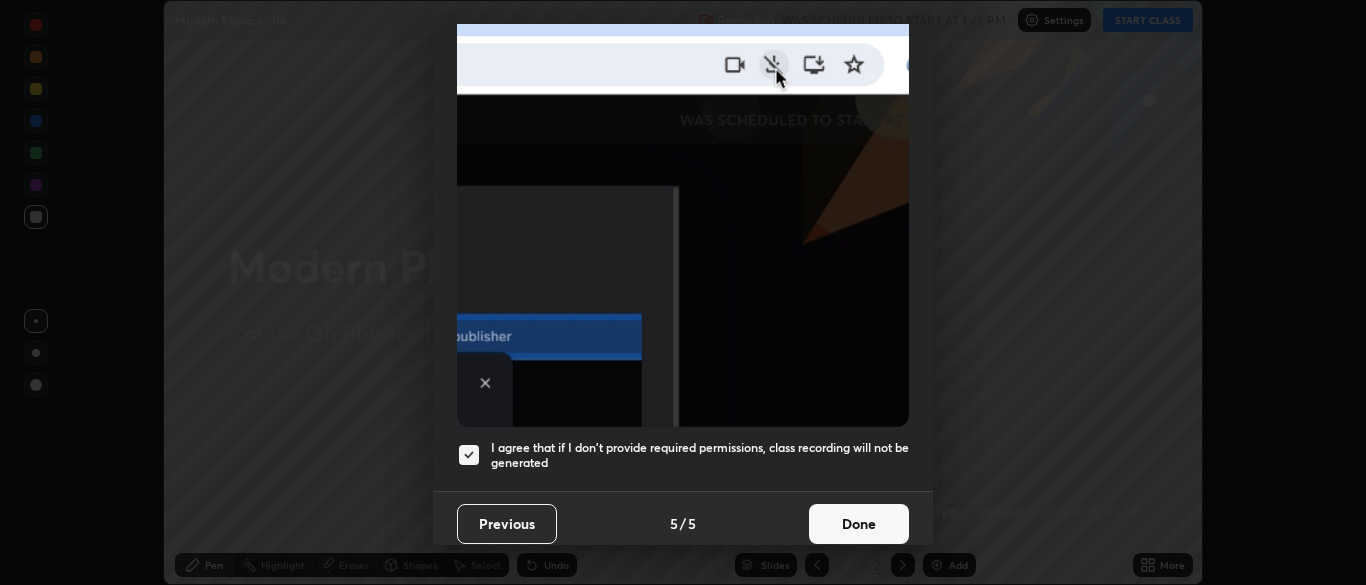 click on "Done" at bounding box center (859, 524) 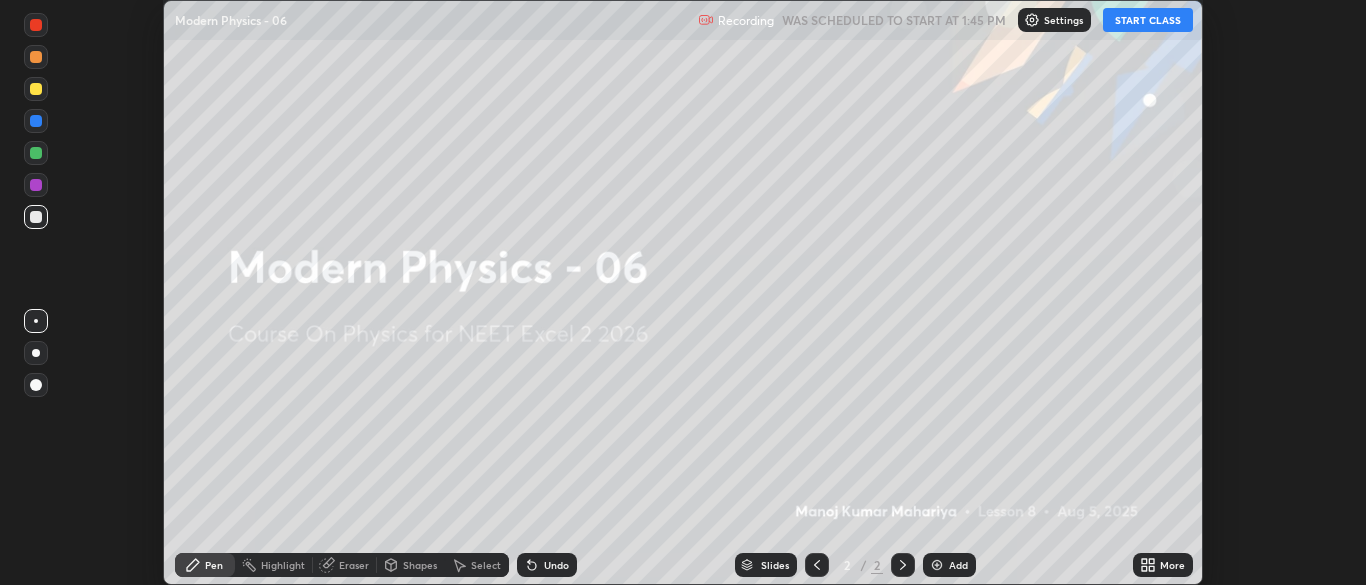 click 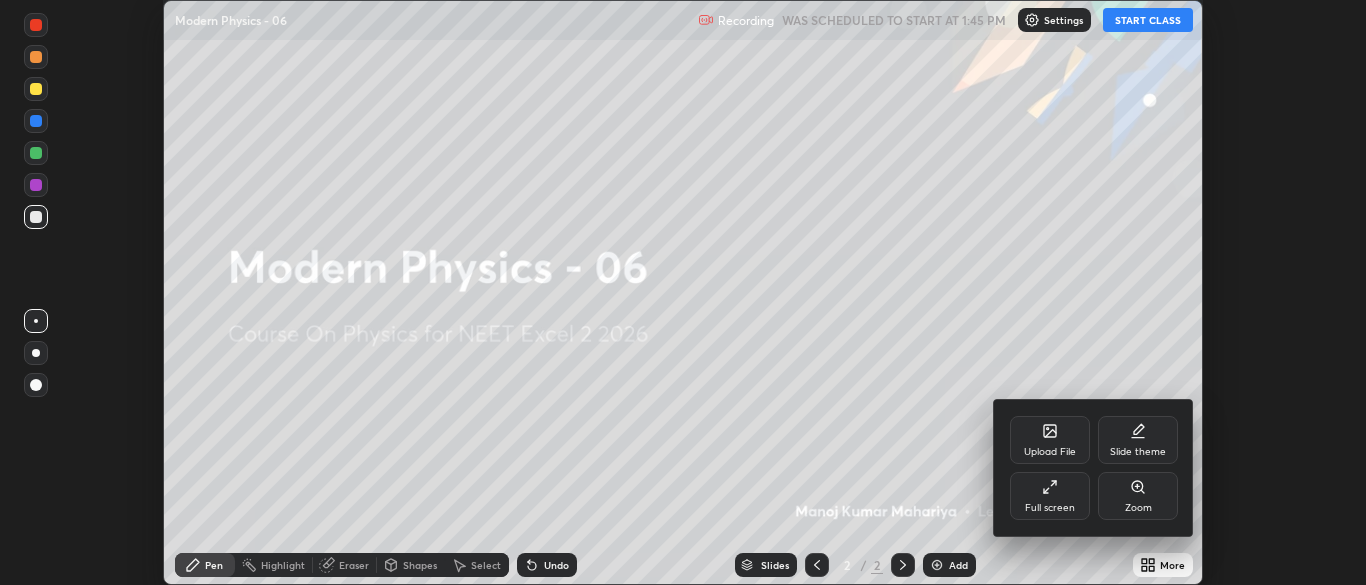 click on "Full screen" at bounding box center (1050, 496) 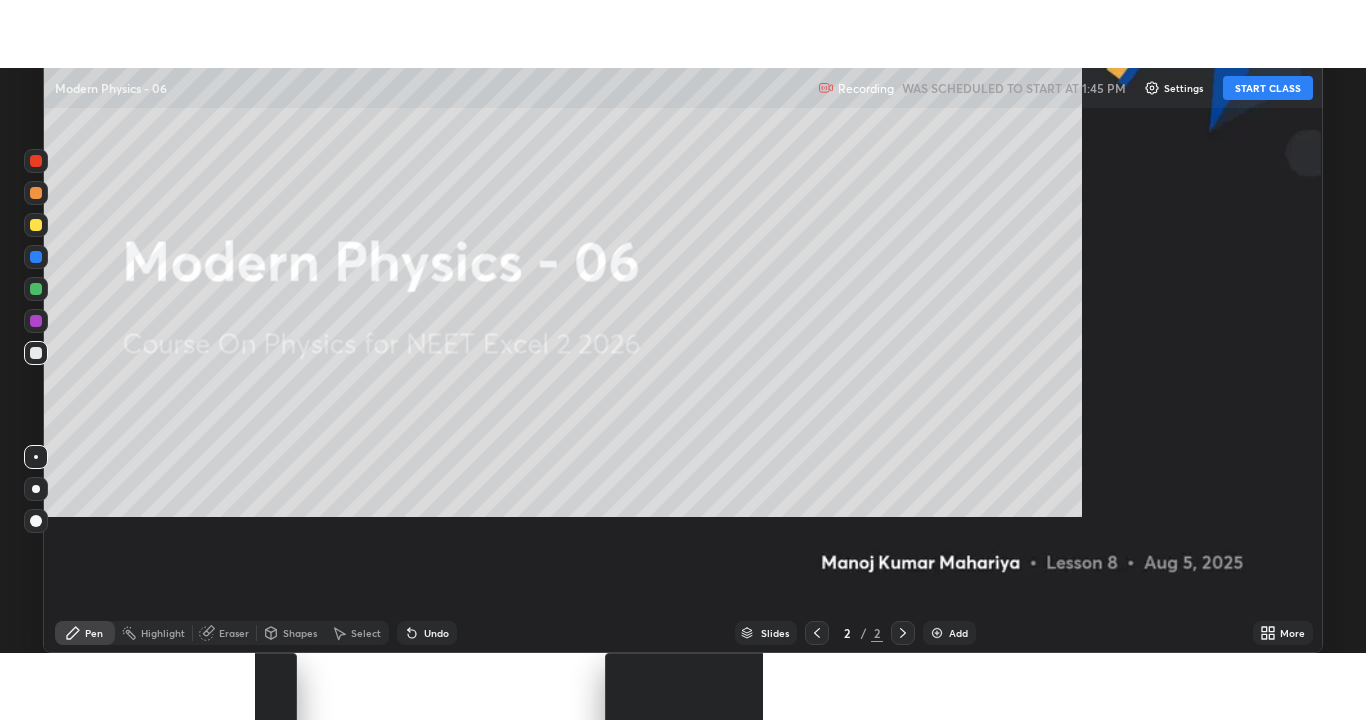 scroll, scrollTop: 99280, scrollLeft: 98634, axis: both 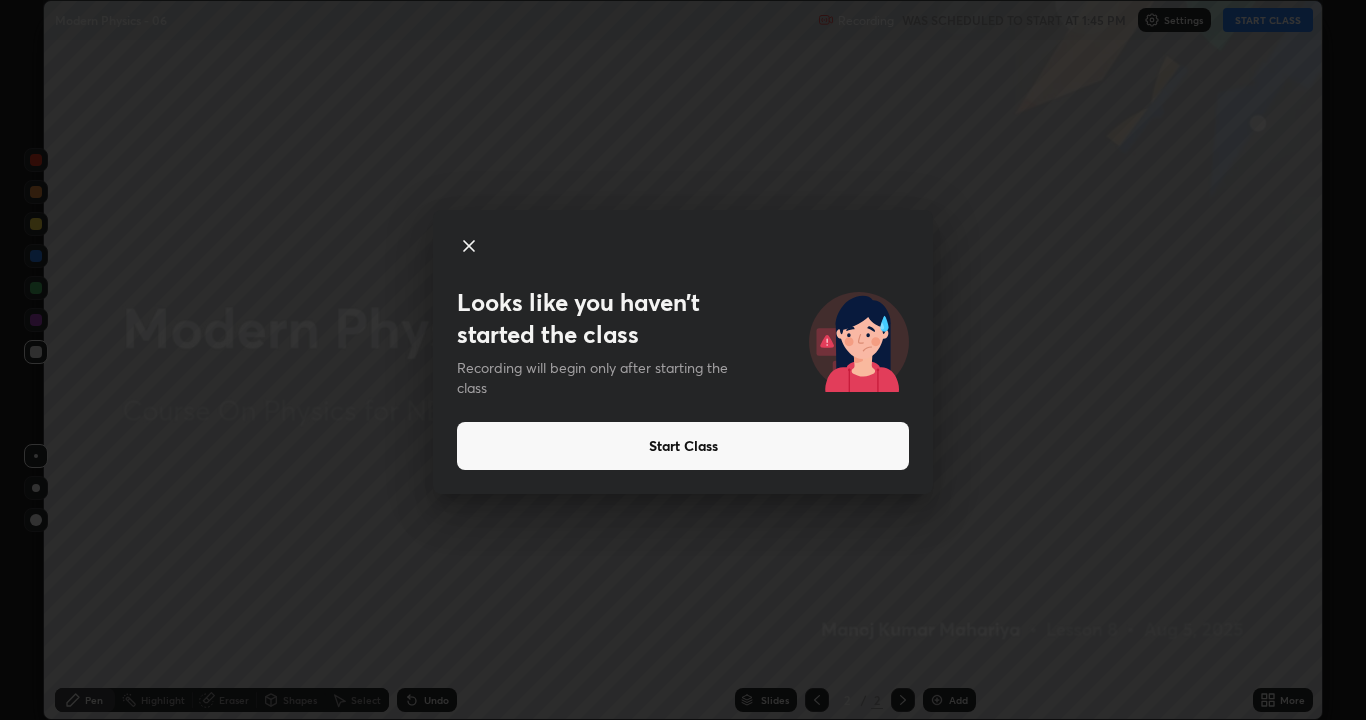 click on "Start Class" at bounding box center (683, 446) 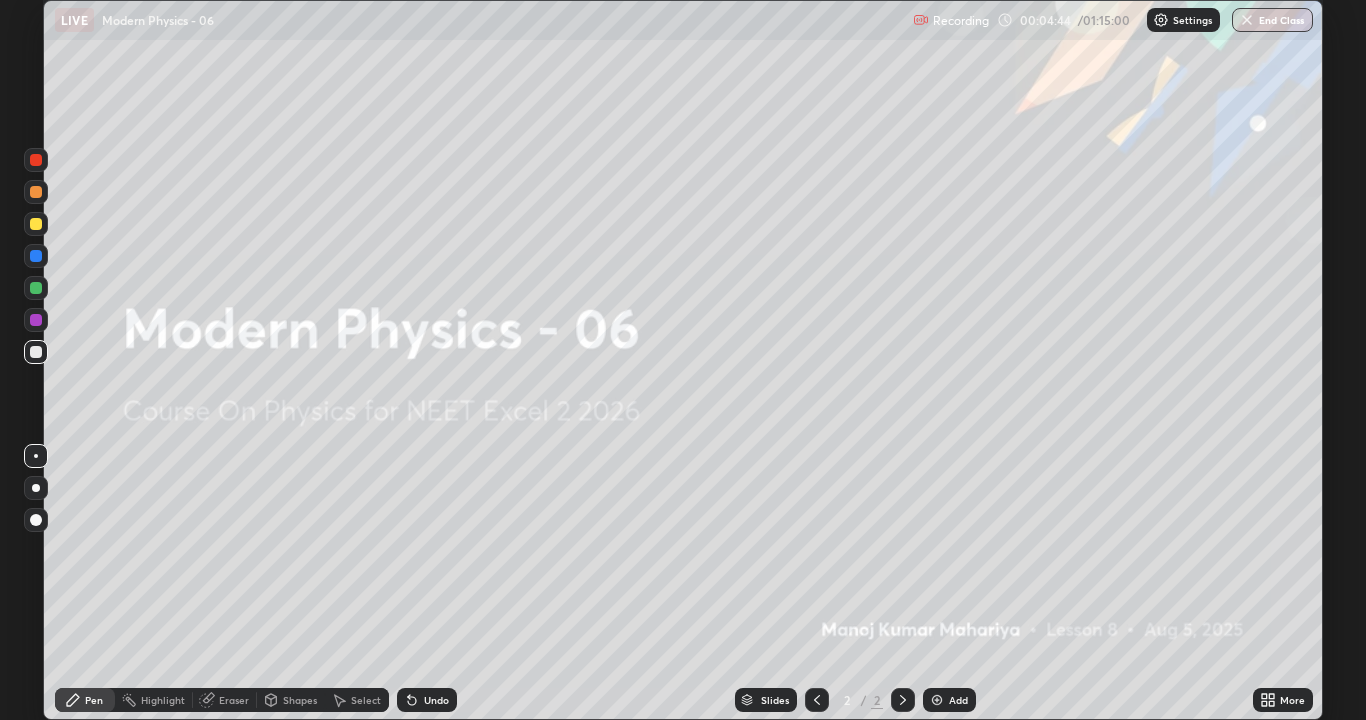 click at bounding box center [937, 700] 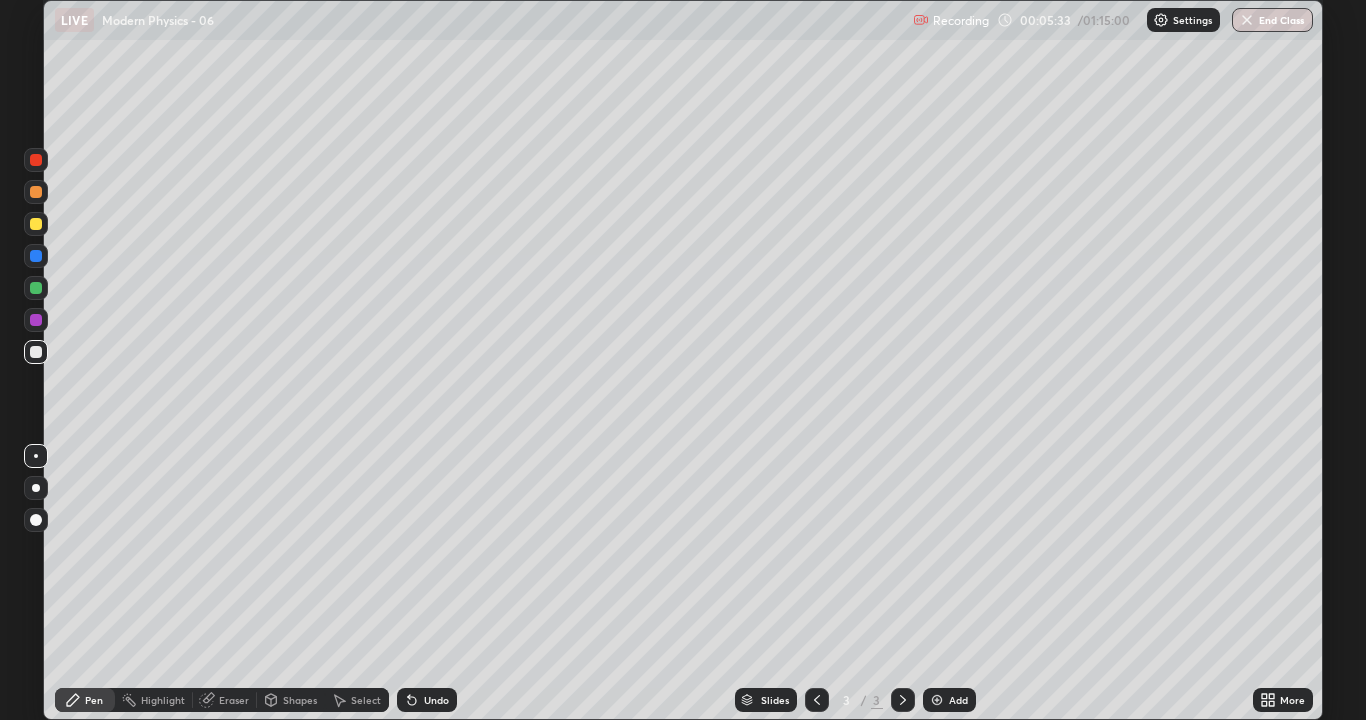 click at bounding box center (36, 520) 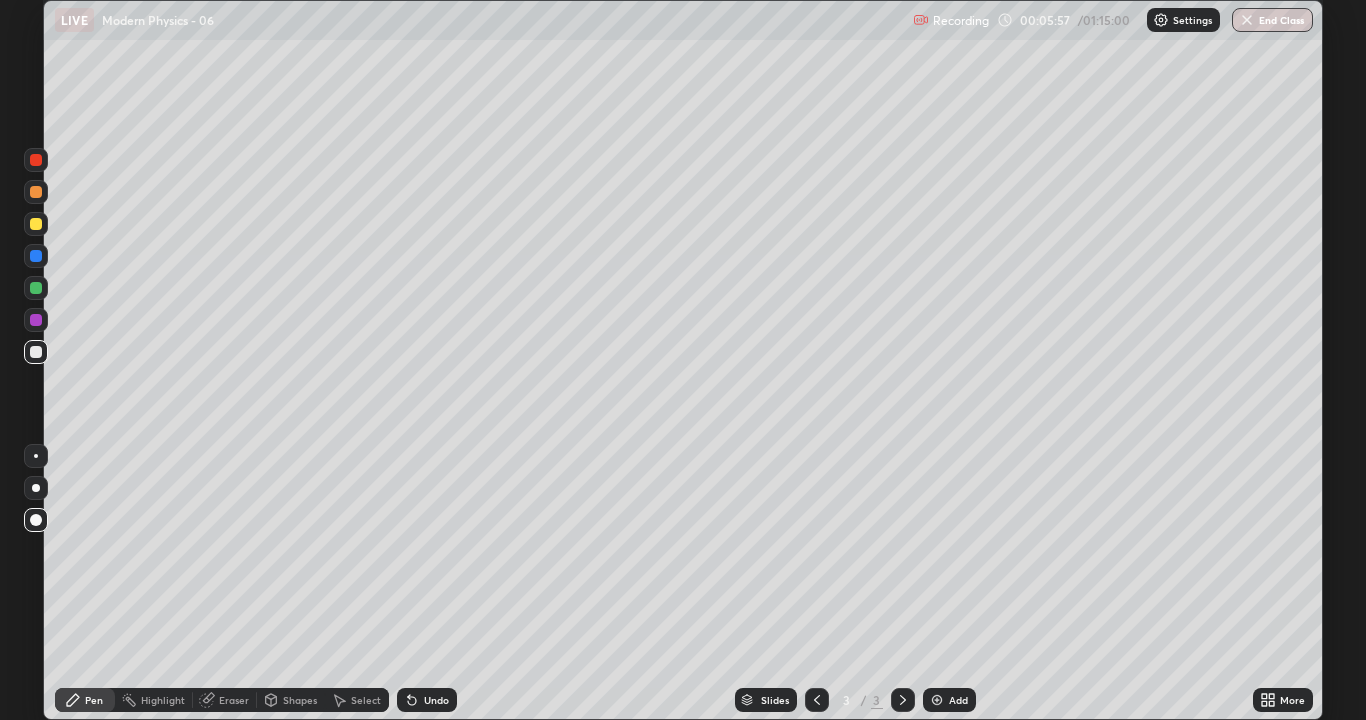 click at bounding box center [36, 352] 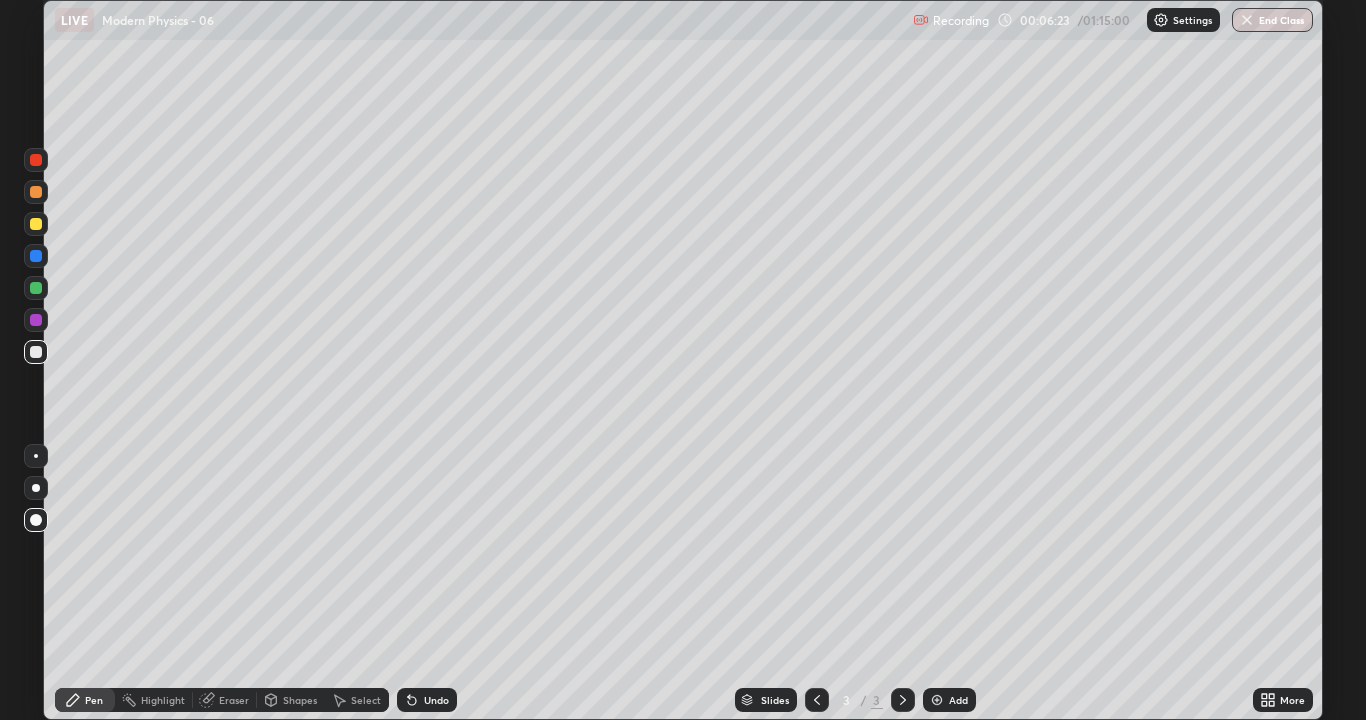 click at bounding box center (36, 352) 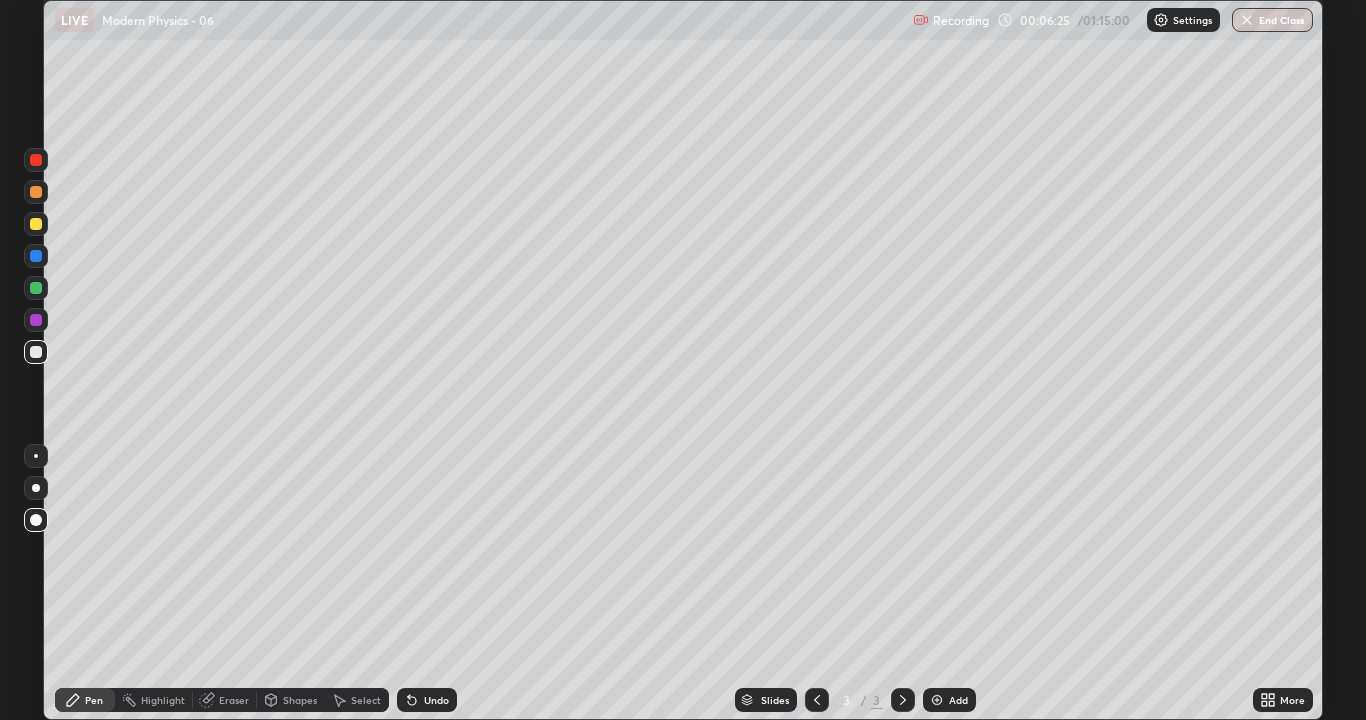 click at bounding box center (36, 352) 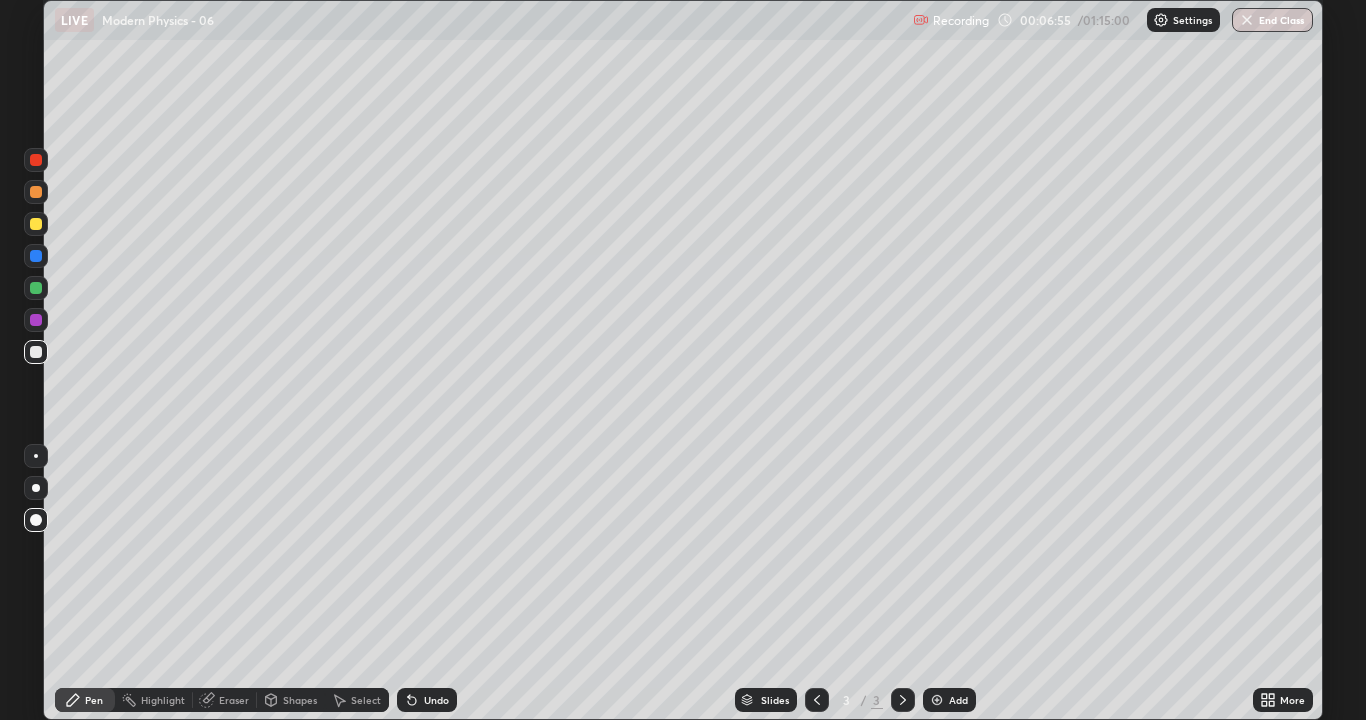 click at bounding box center [36, 352] 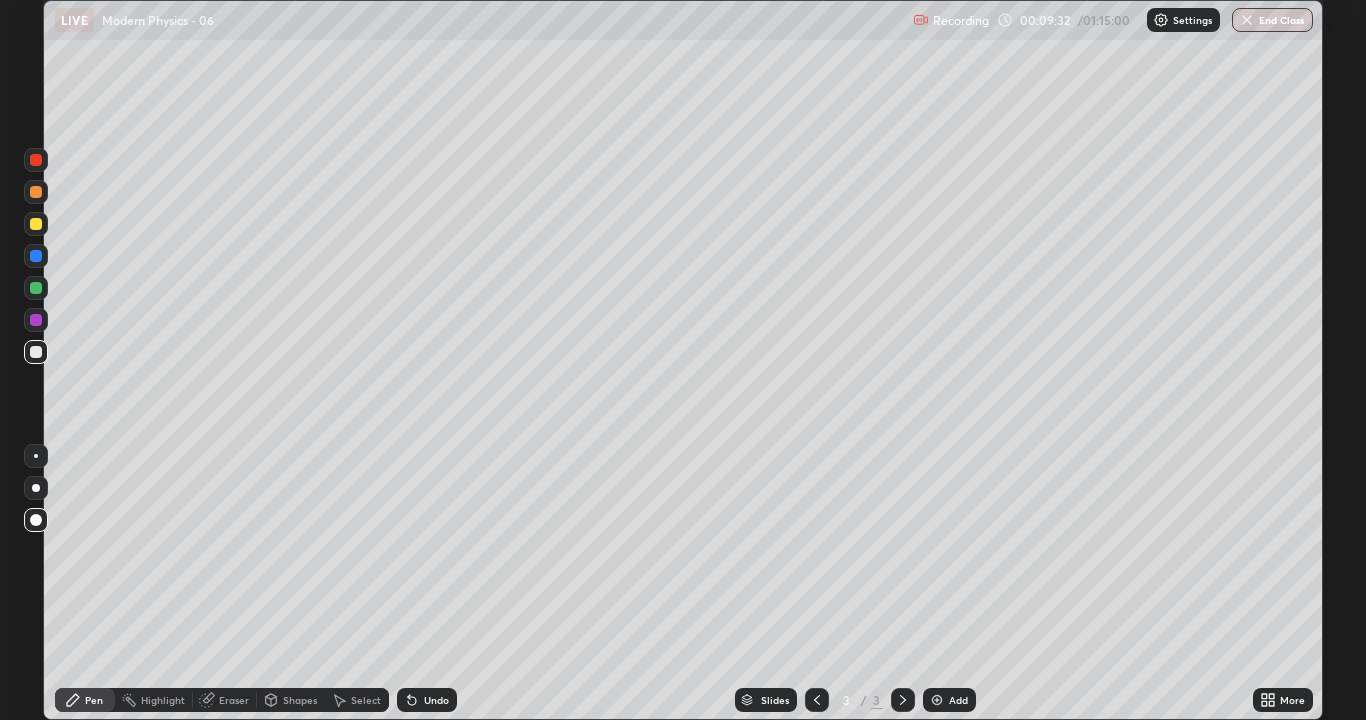click at bounding box center (36, 352) 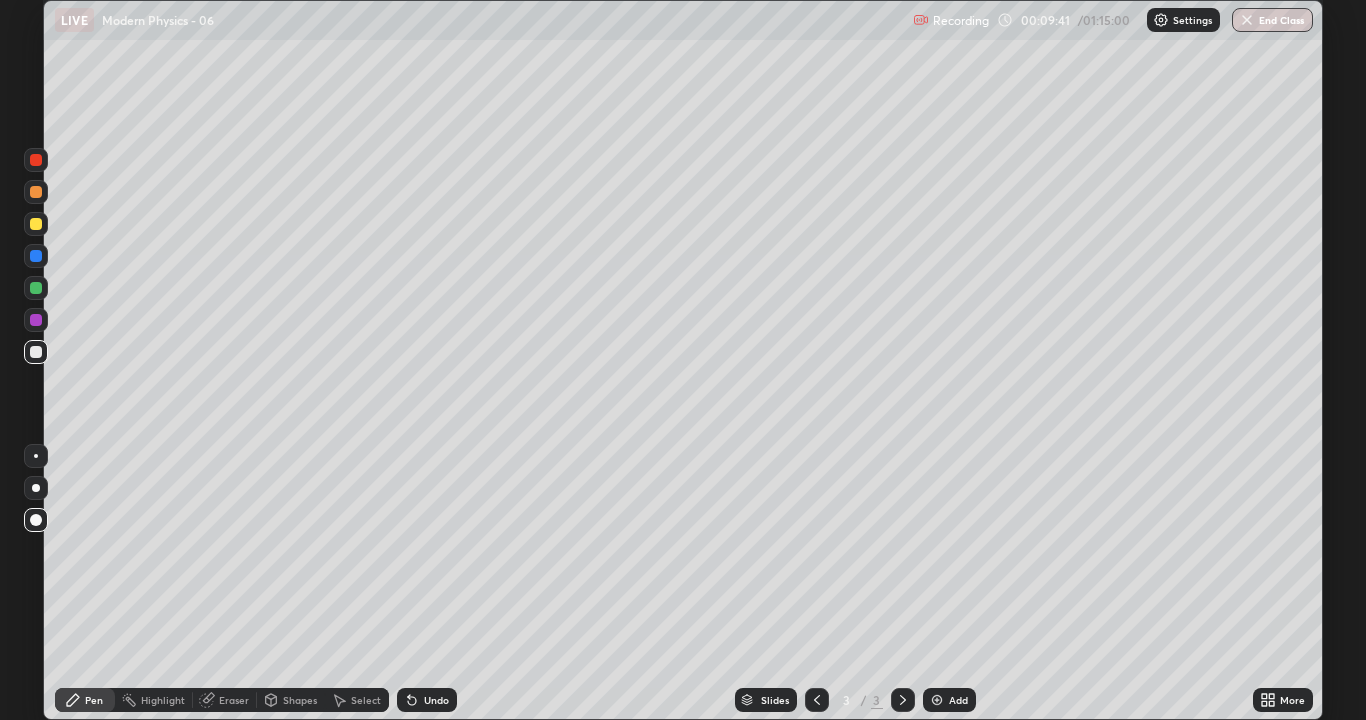 click at bounding box center [36, 224] 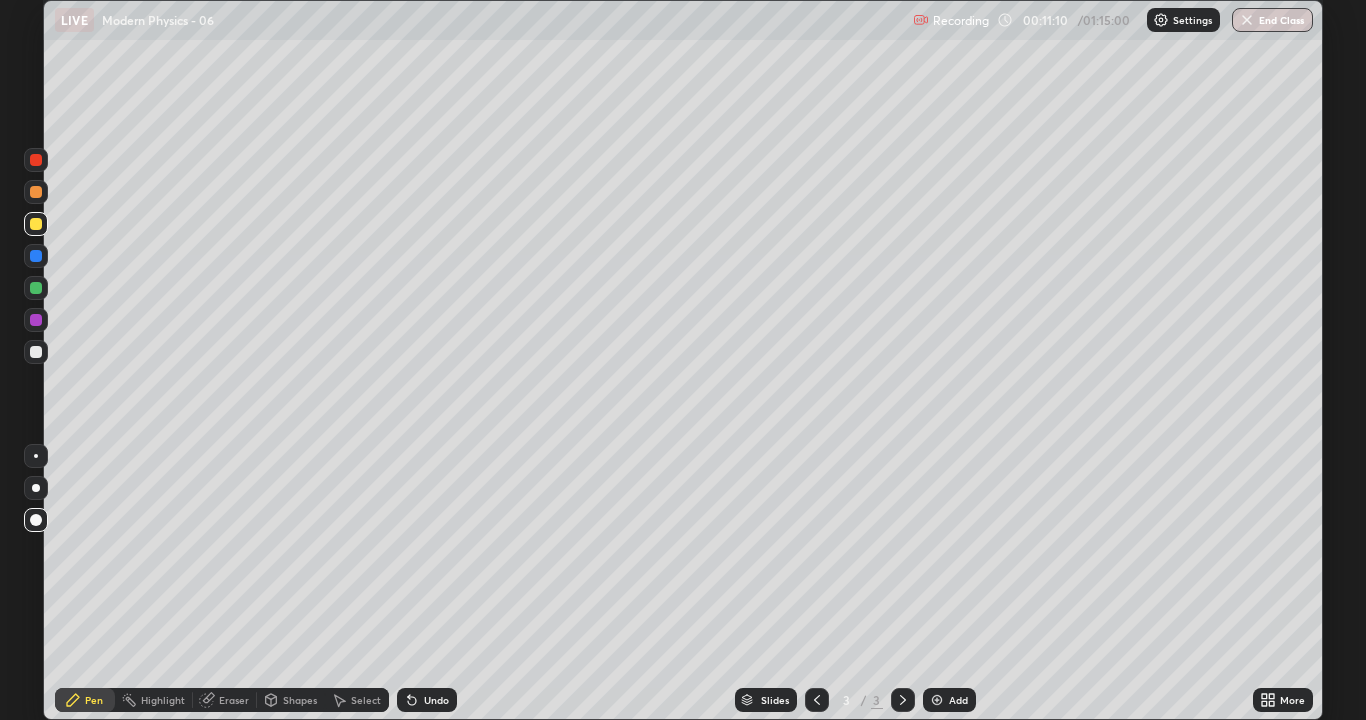 click at bounding box center [36, 352] 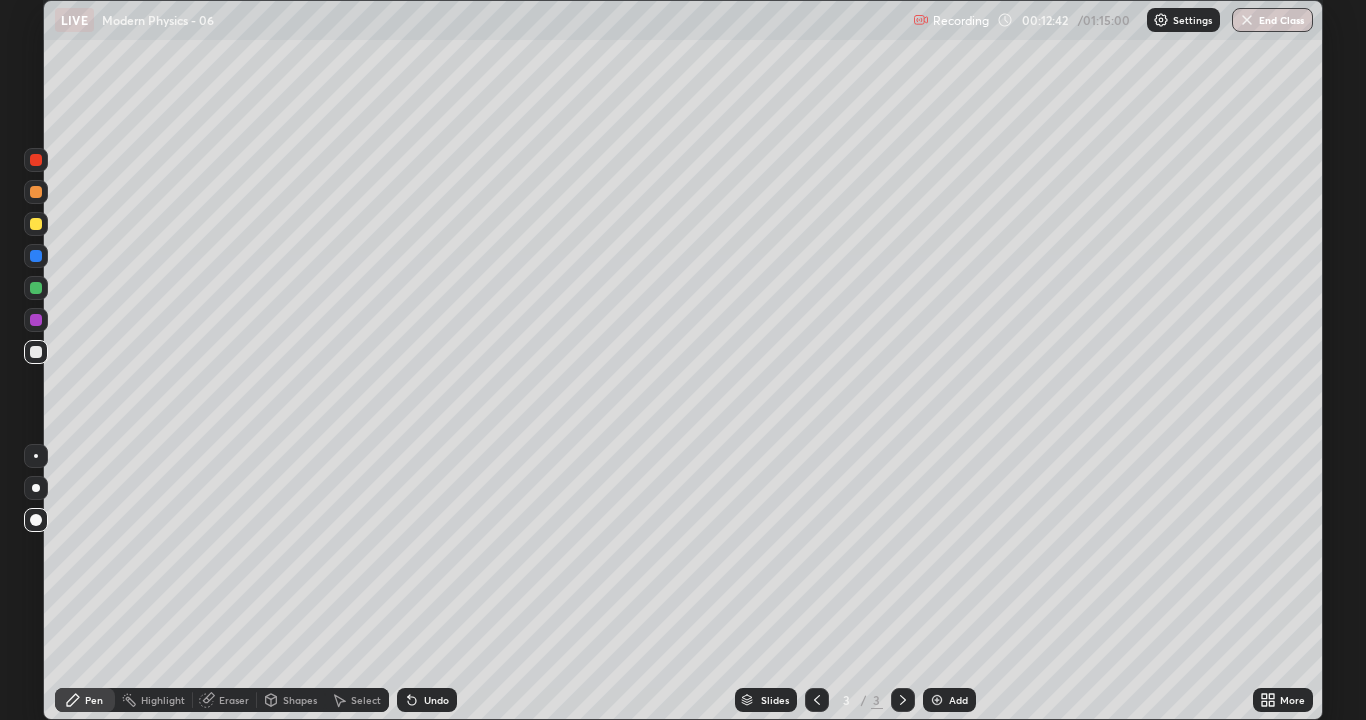 click at bounding box center [937, 700] 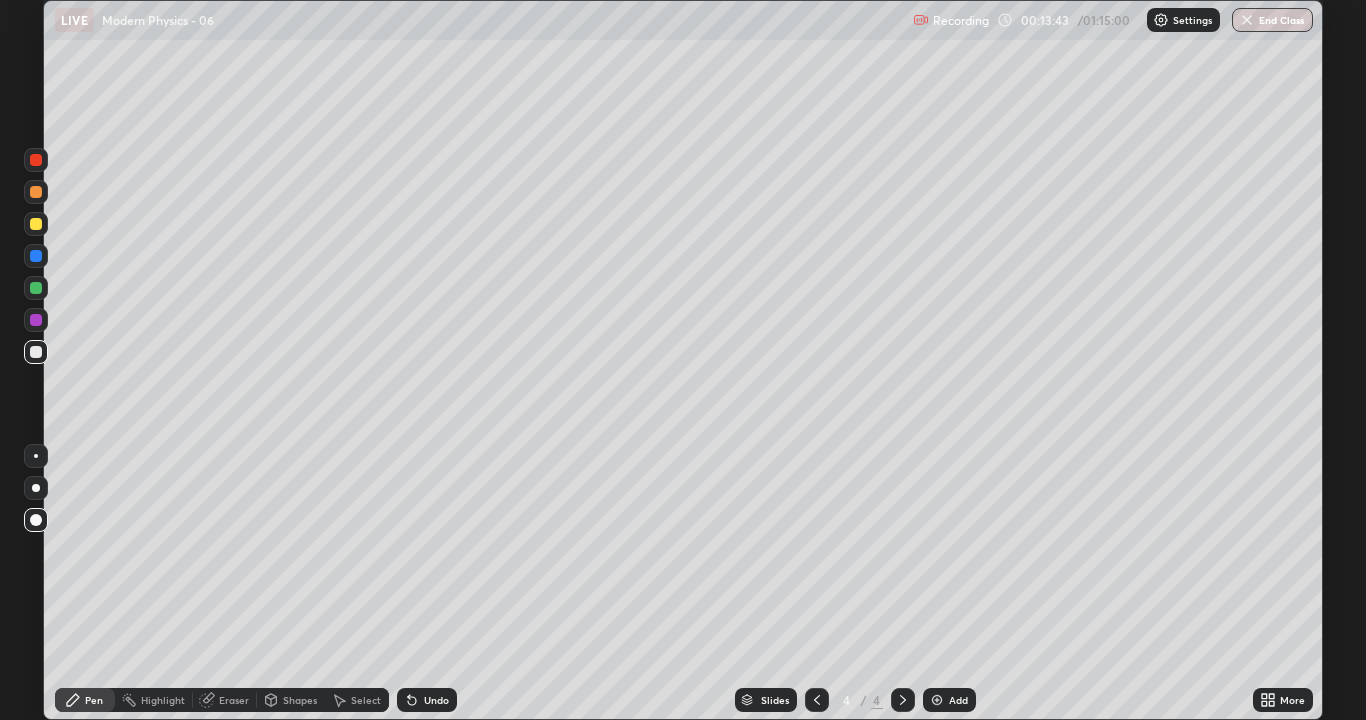 click on "Eraser" at bounding box center [234, 700] 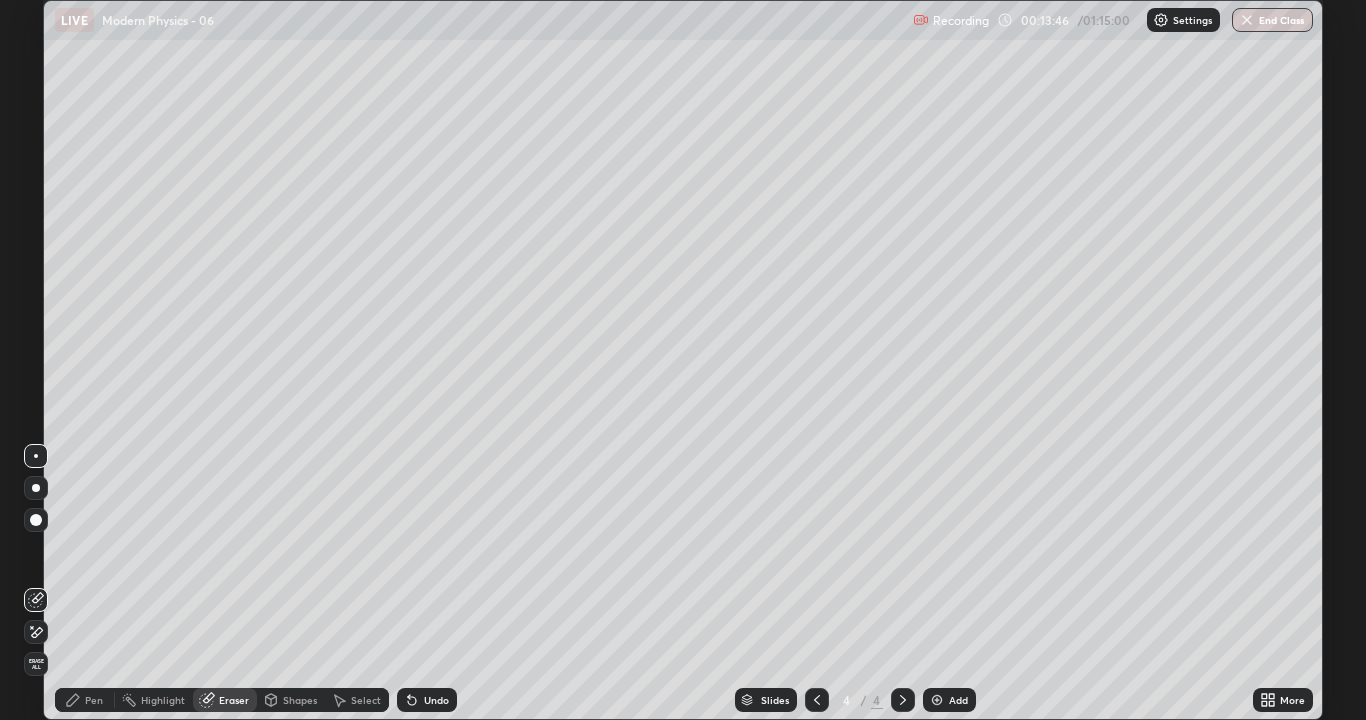 click on "Pen" at bounding box center (94, 700) 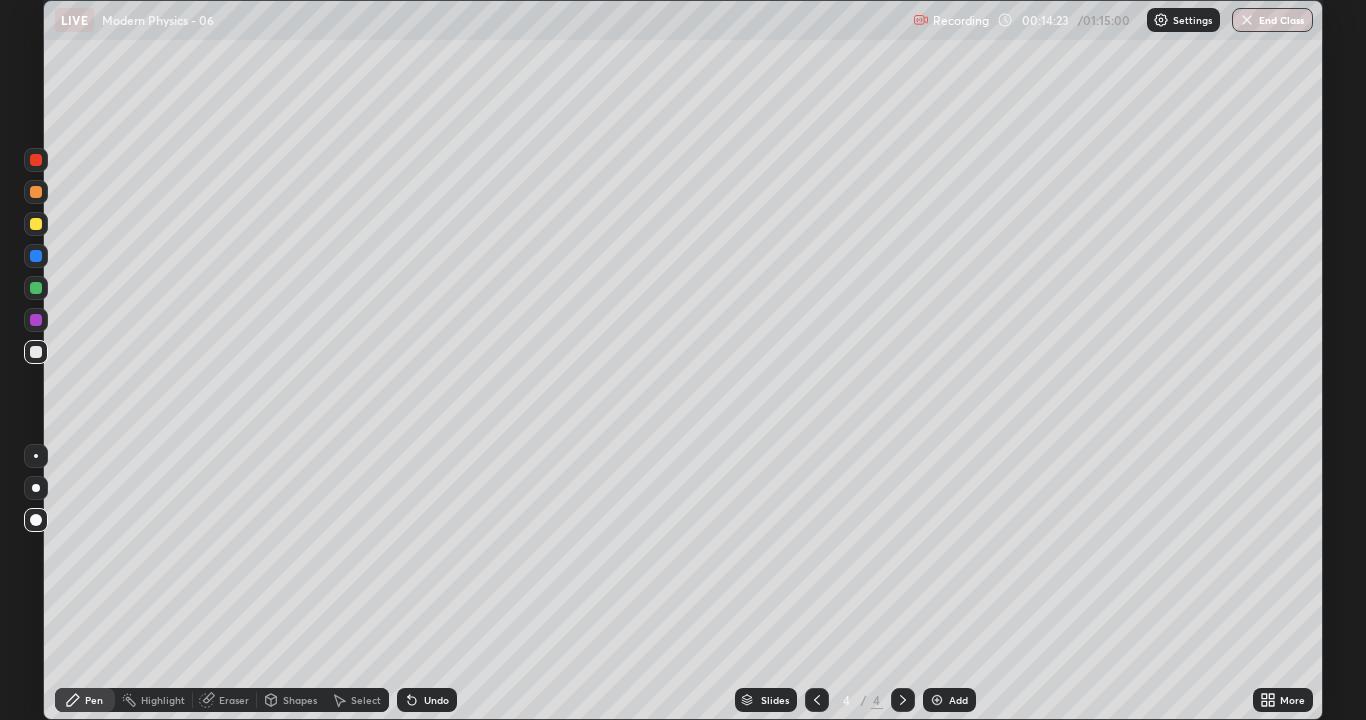 click 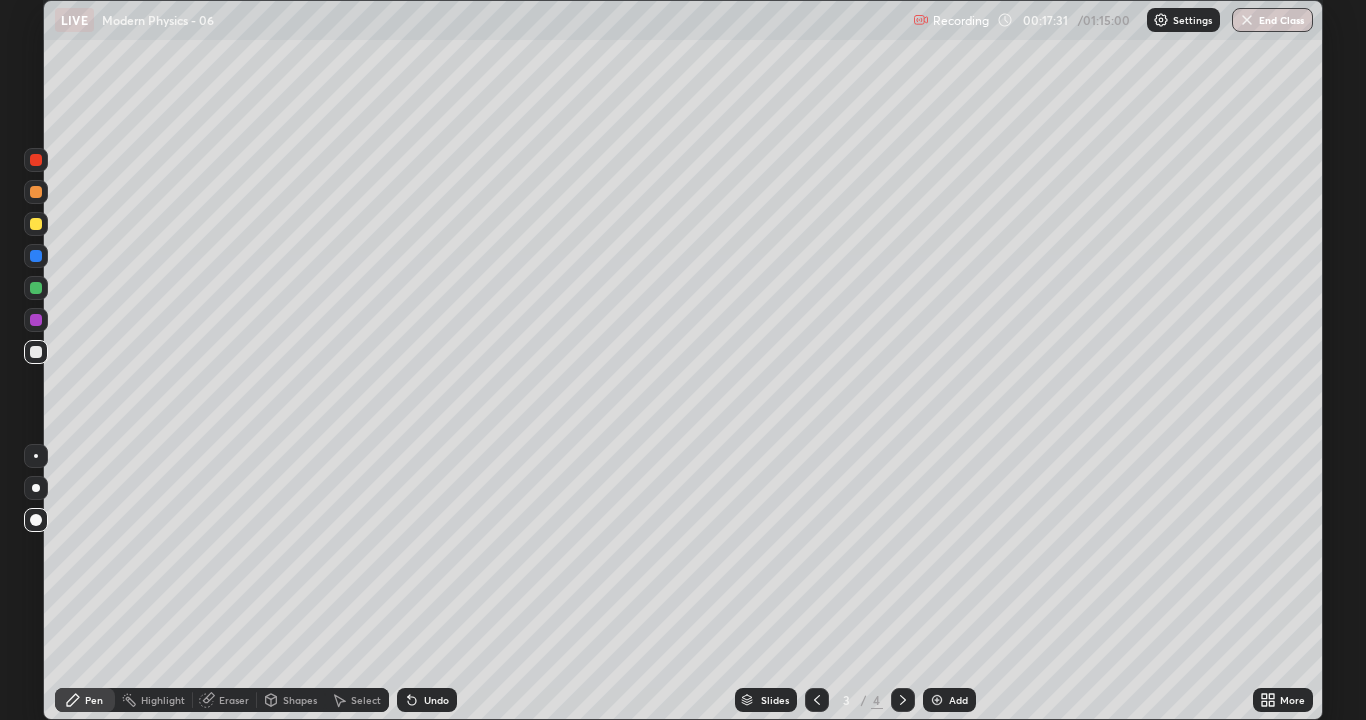 click 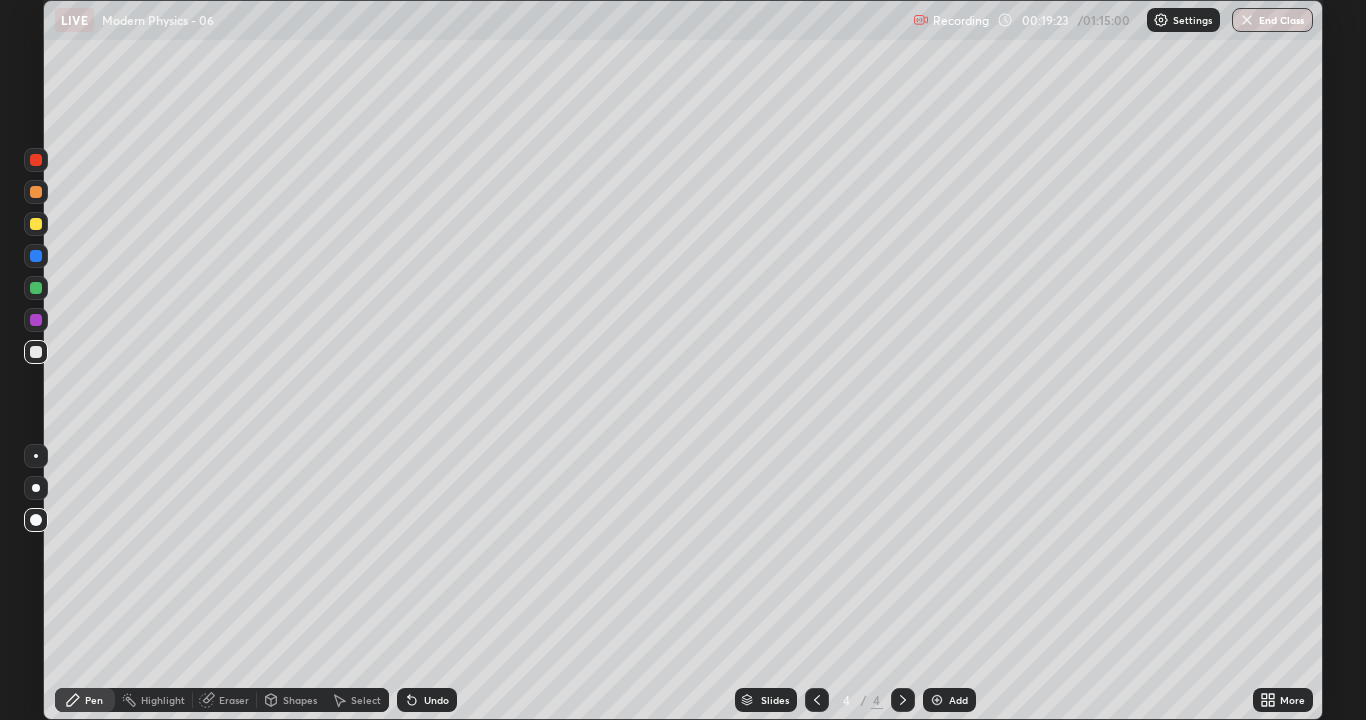 click at bounding box center (903, 700) 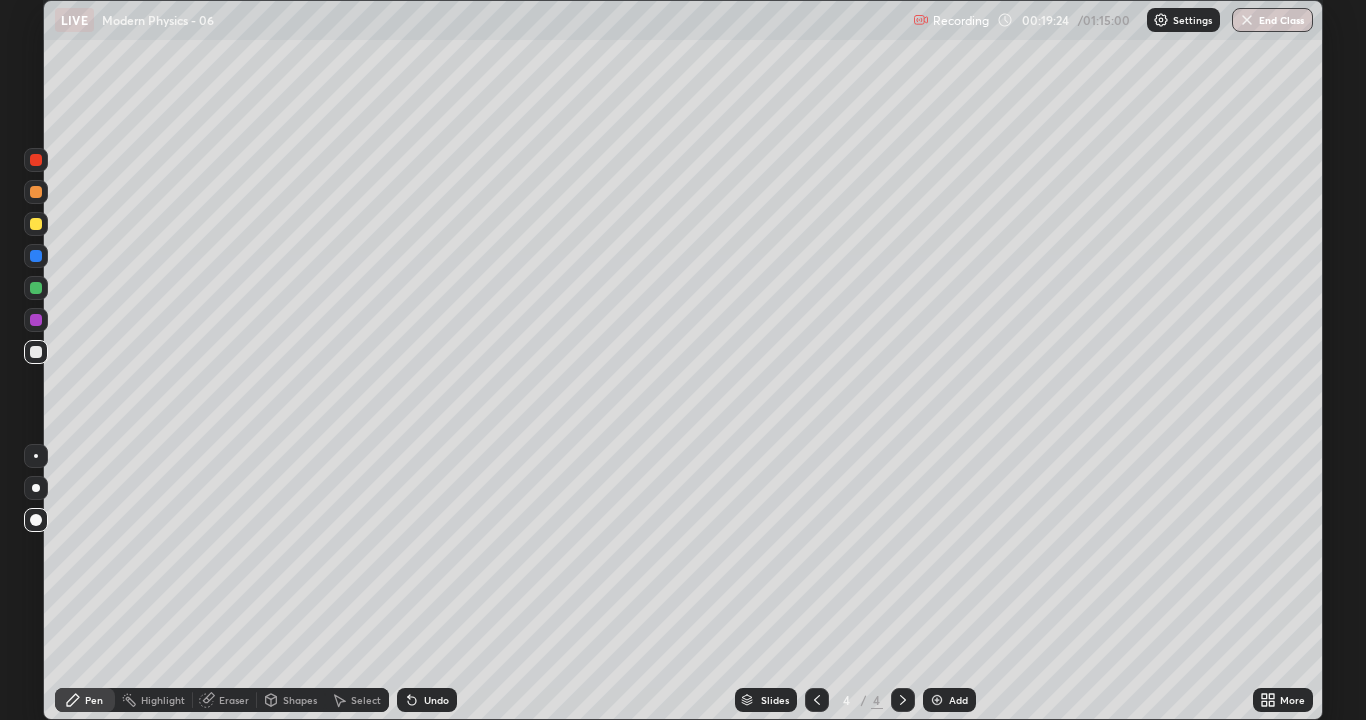 click at bounding box center [937, 700] 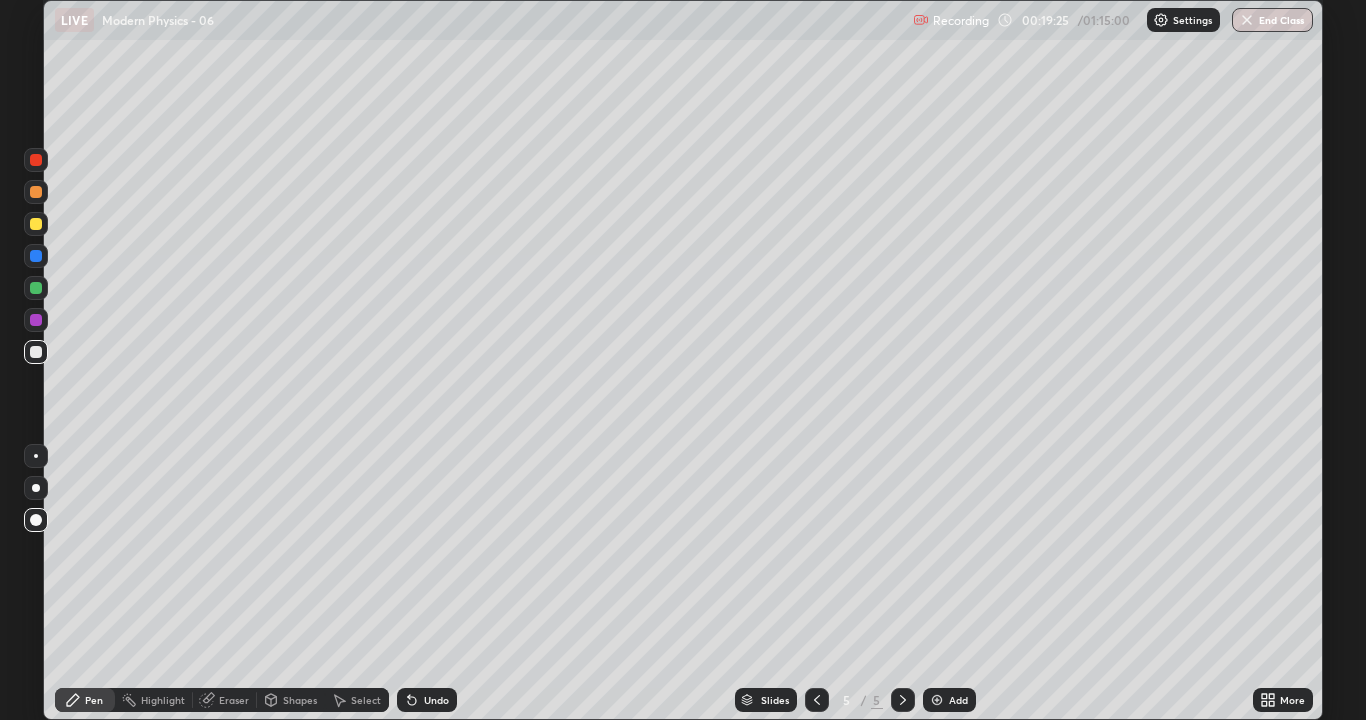 click at bounding box center [36, 352] 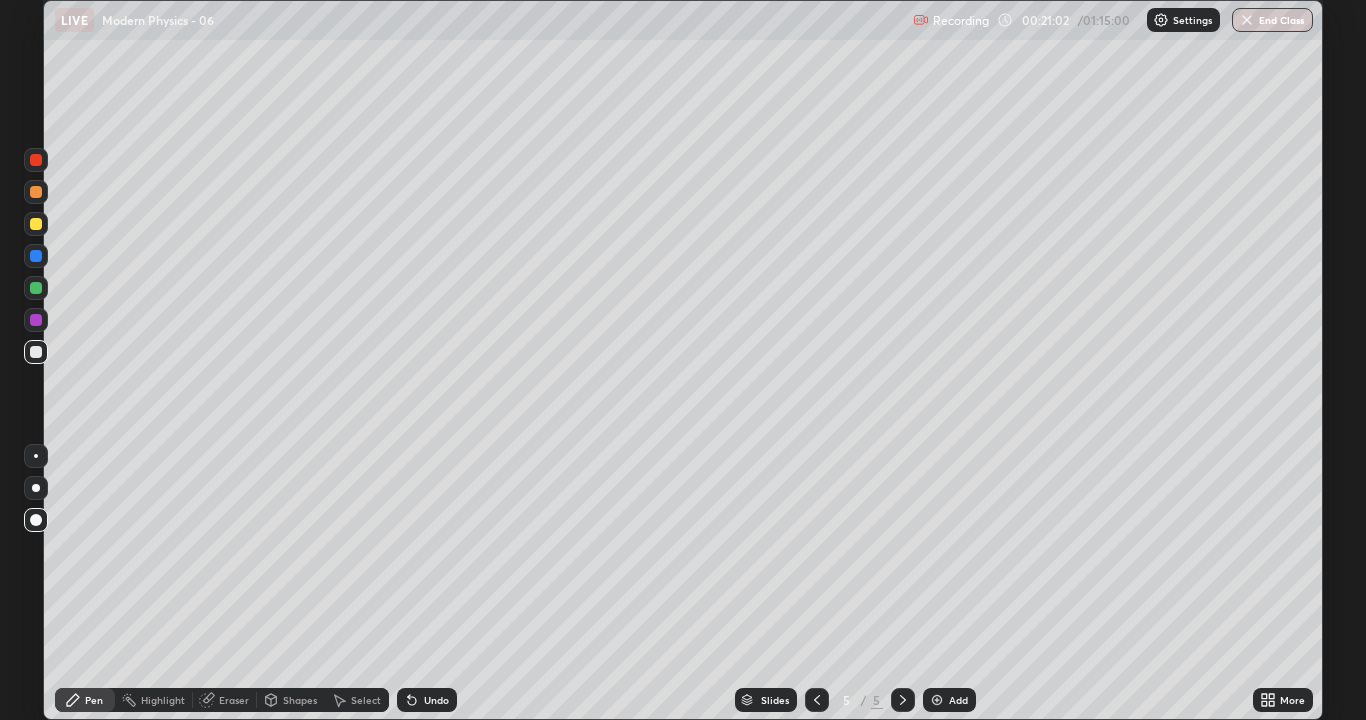 click 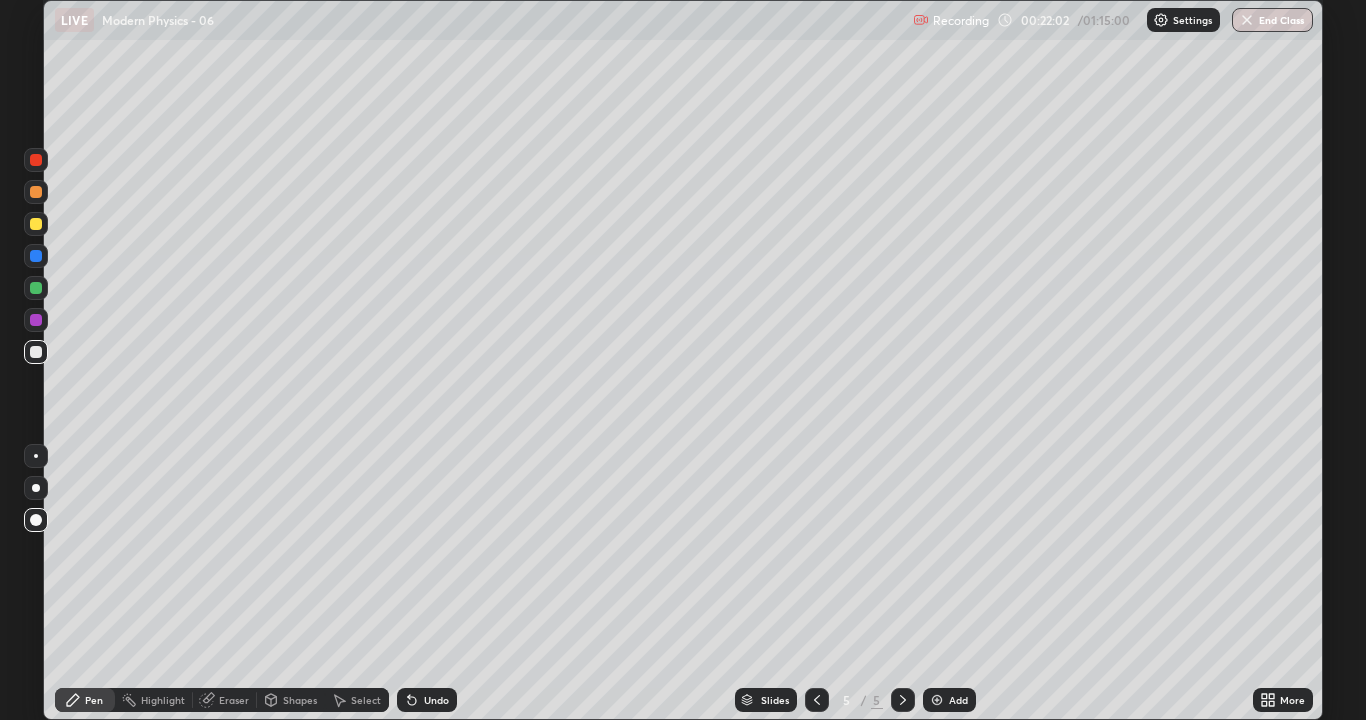 click 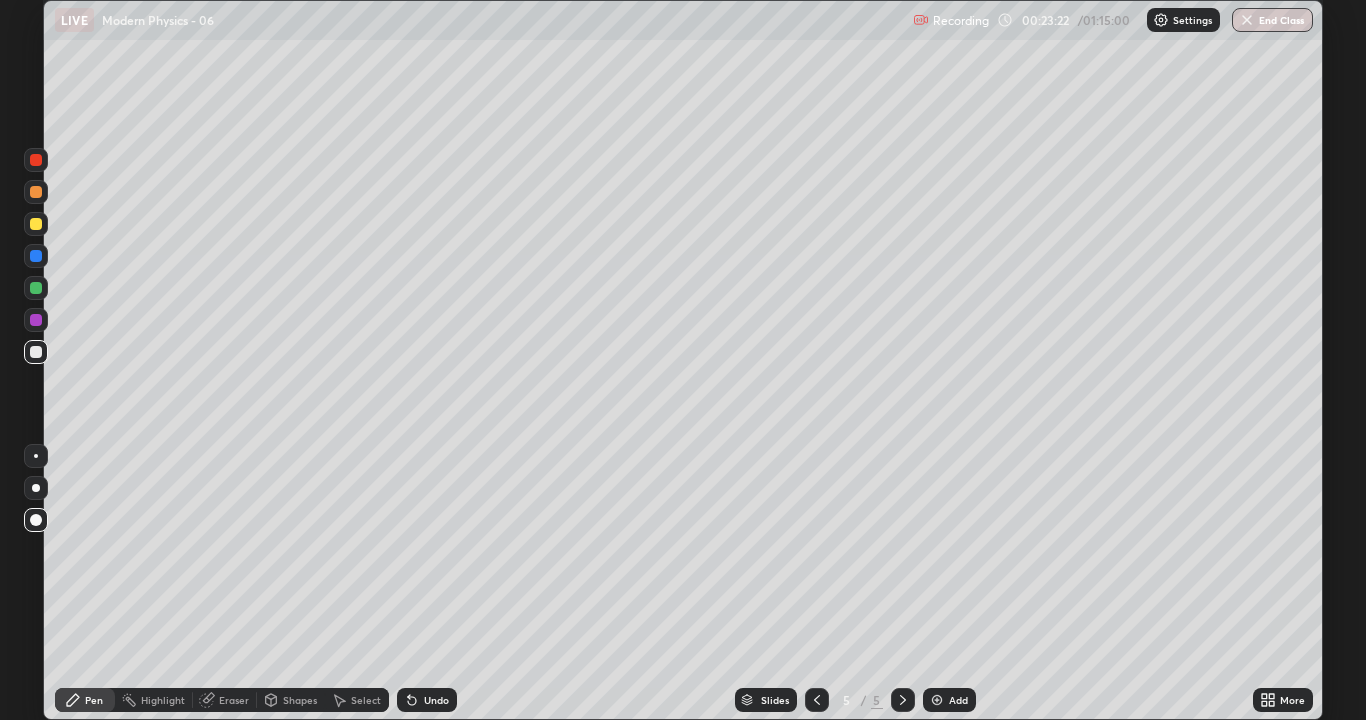 click on "Shapes" at bounding box center (300, 700) 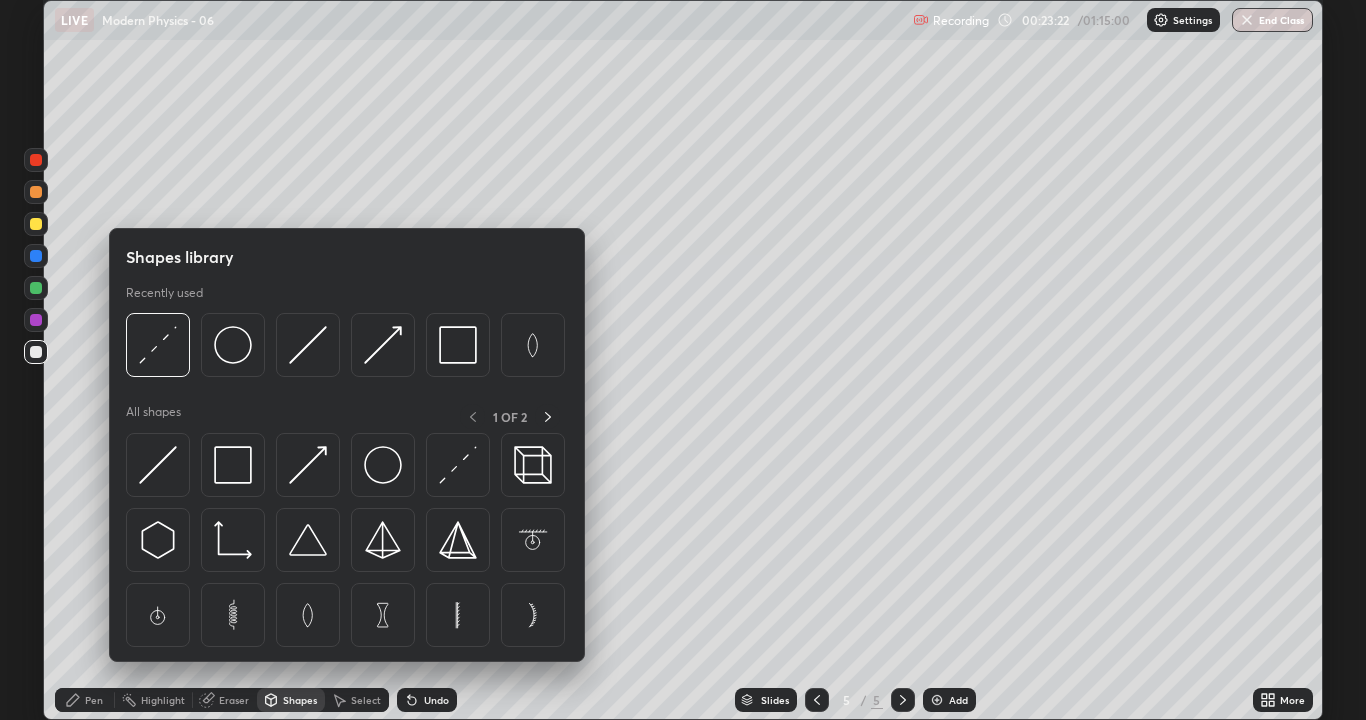 click on "Eraser" at bounding box center (225, 700) 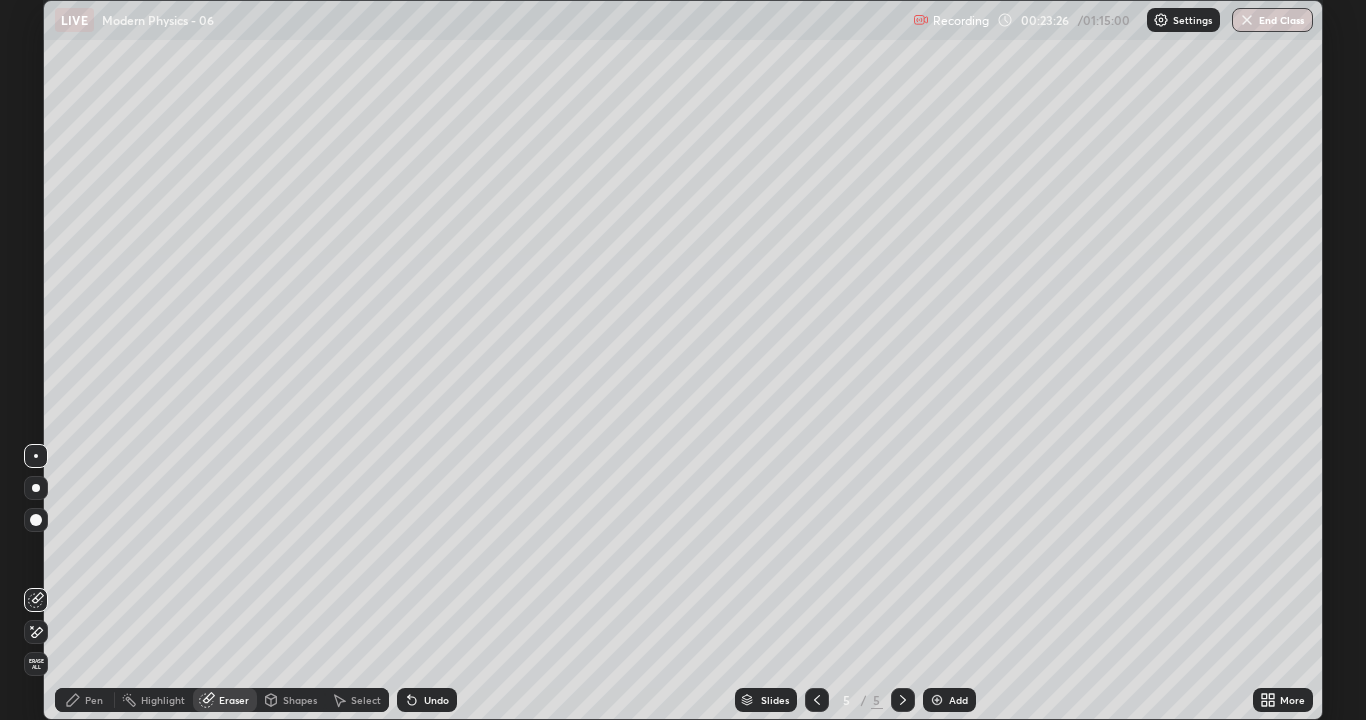 click on "Pen" at bounding box center [94, 700] 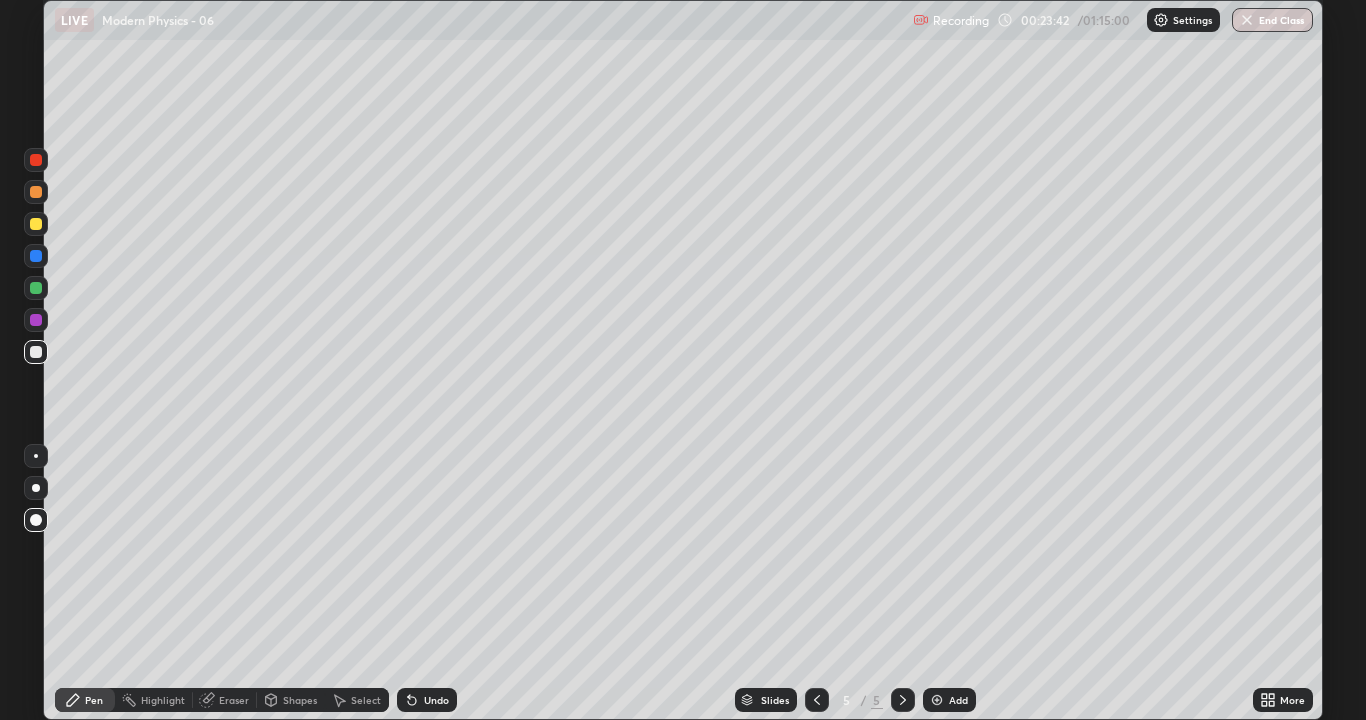 click on "Setting up your live class" at bounding box center [683, 360] 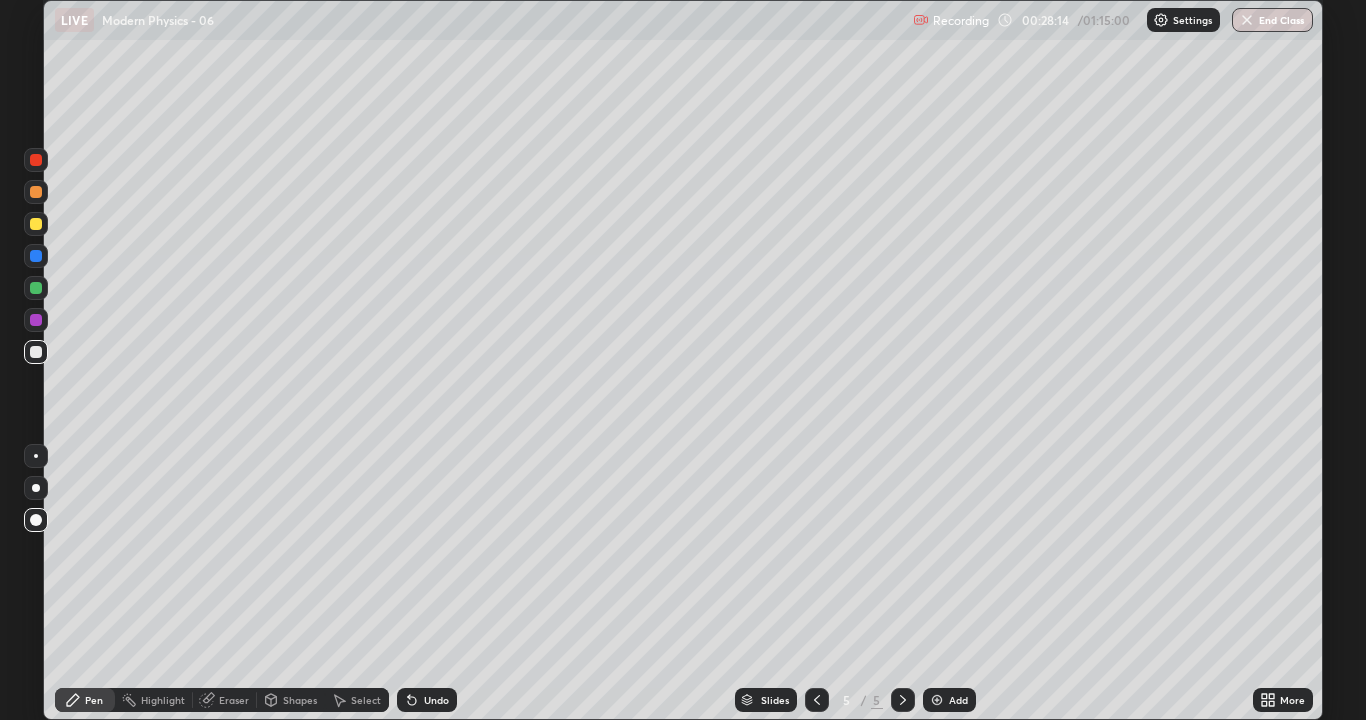 click 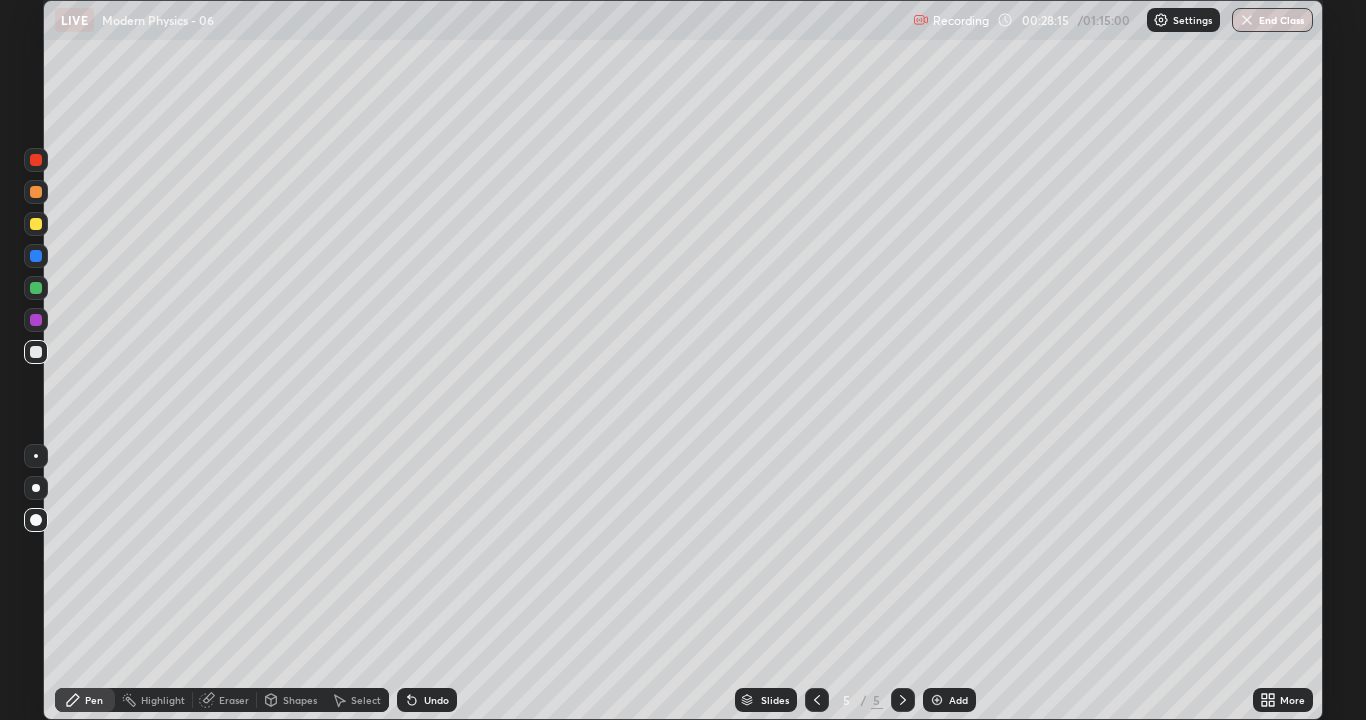 click 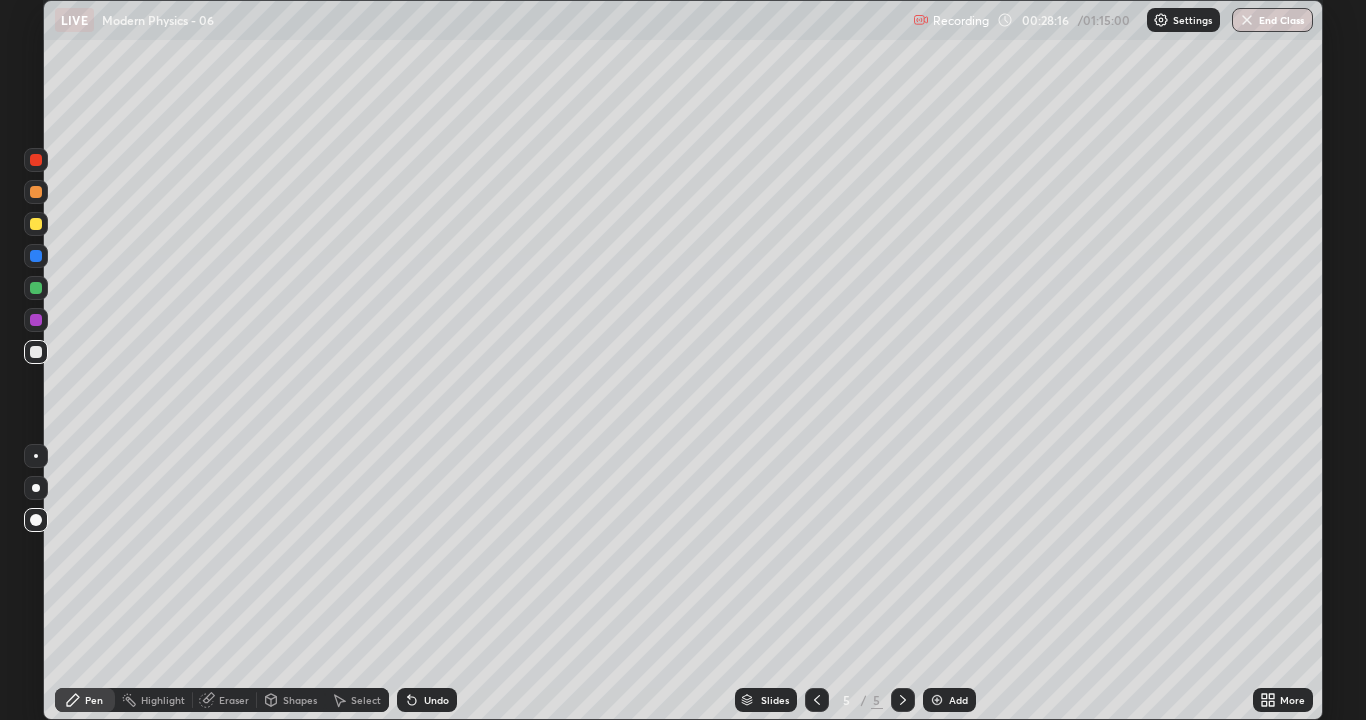 click on "Undo" at bounding box center (427, 700) 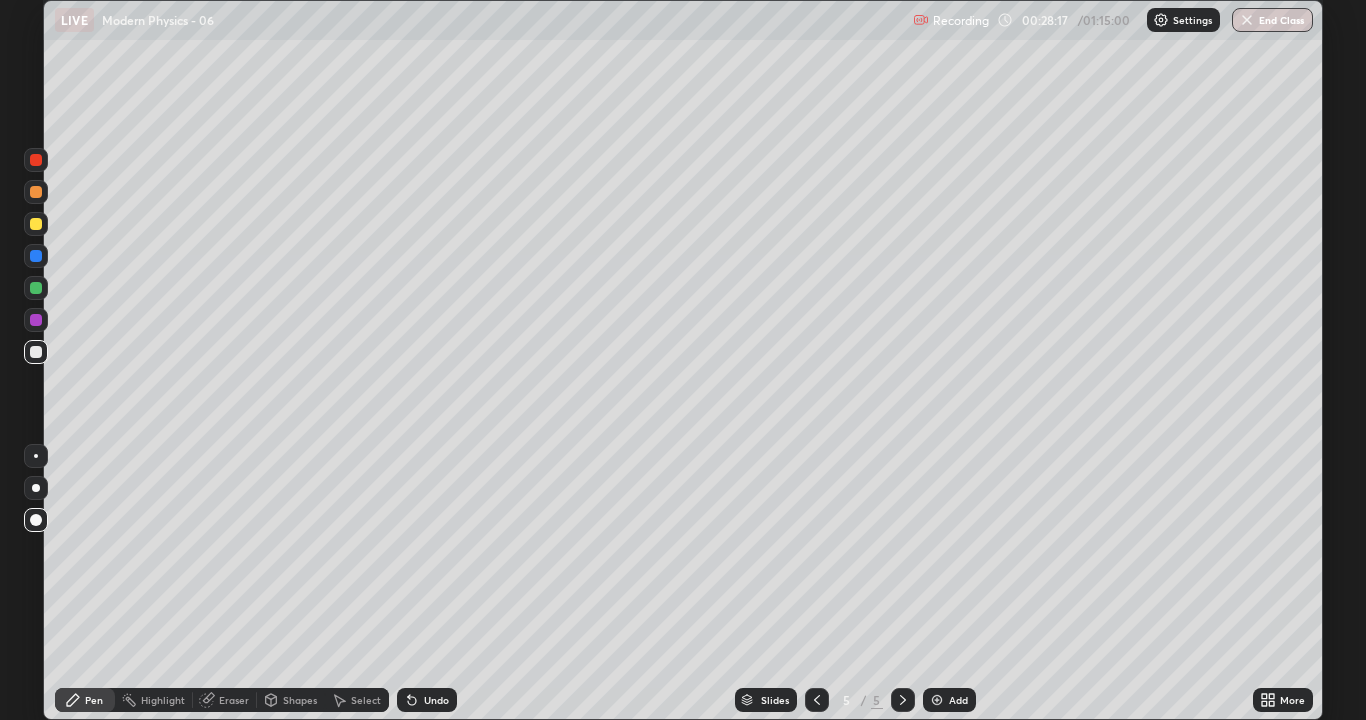 click on "Select" at bounding box center [357, 700] 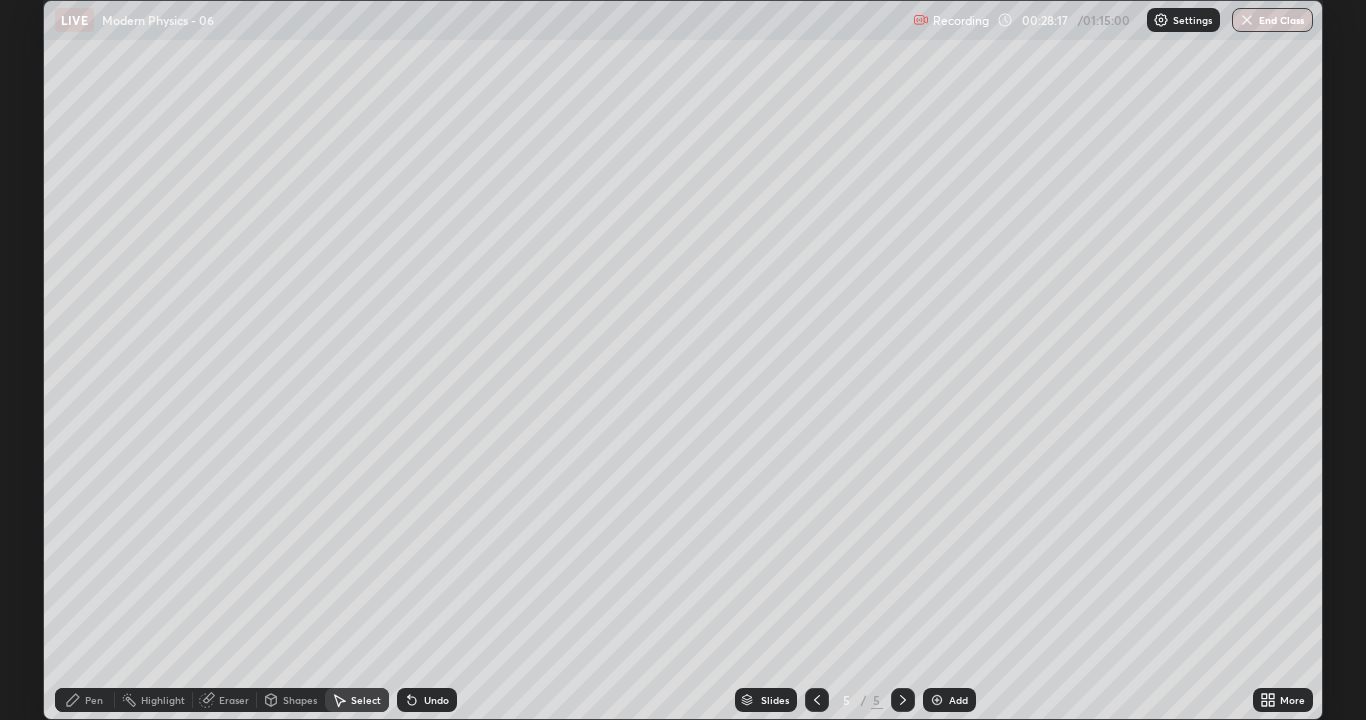 click on "Undo" at bounding box center [427, 700] 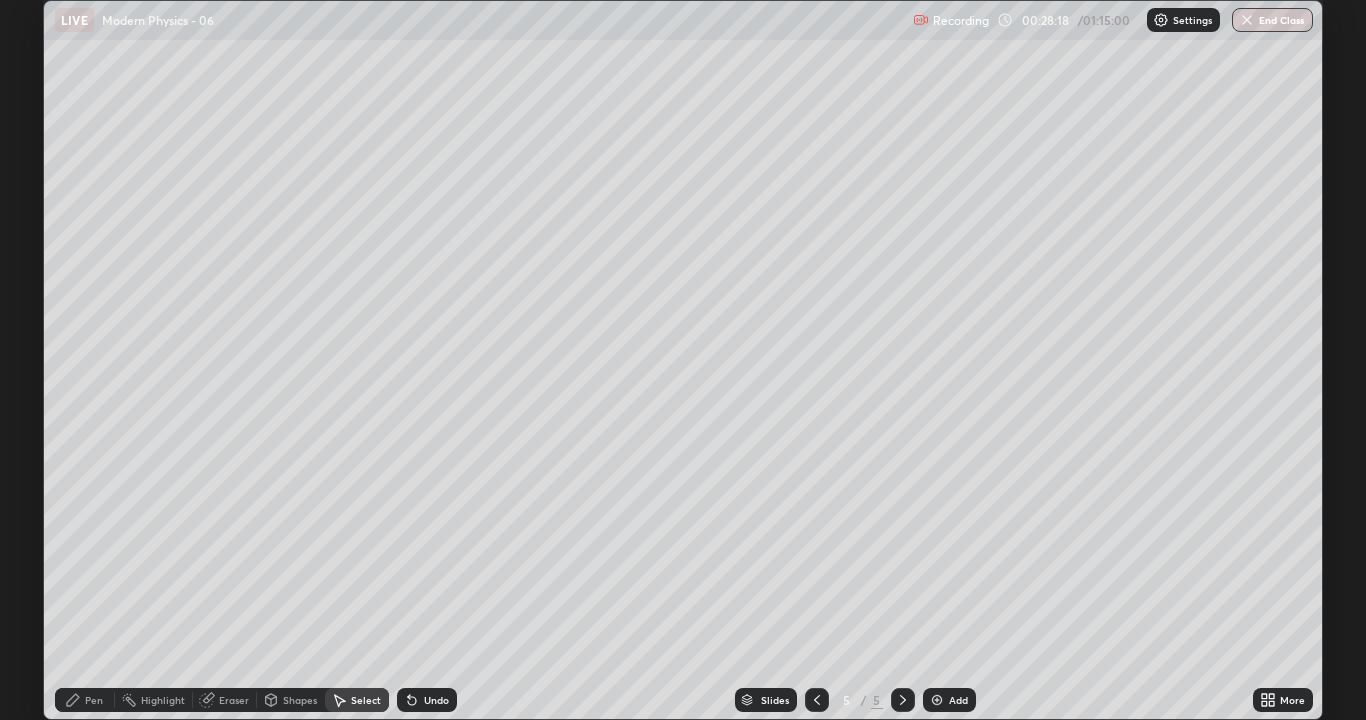 click 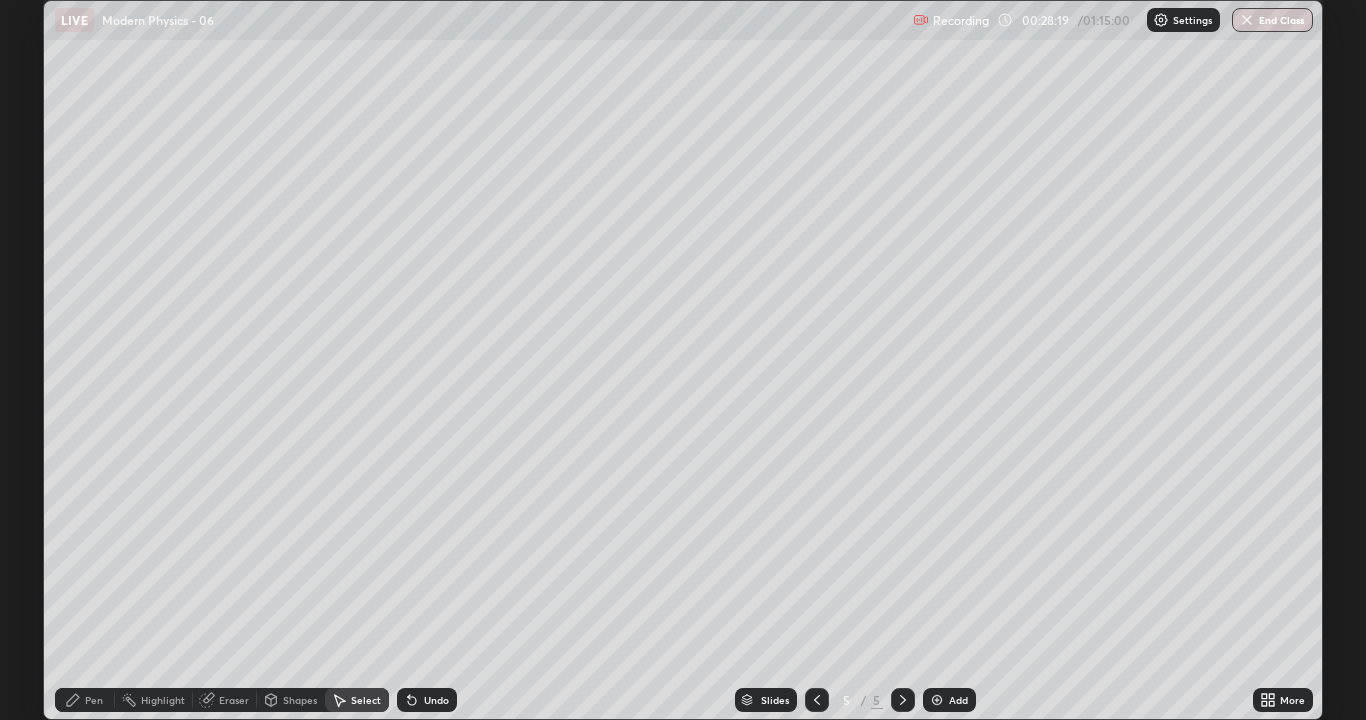 click 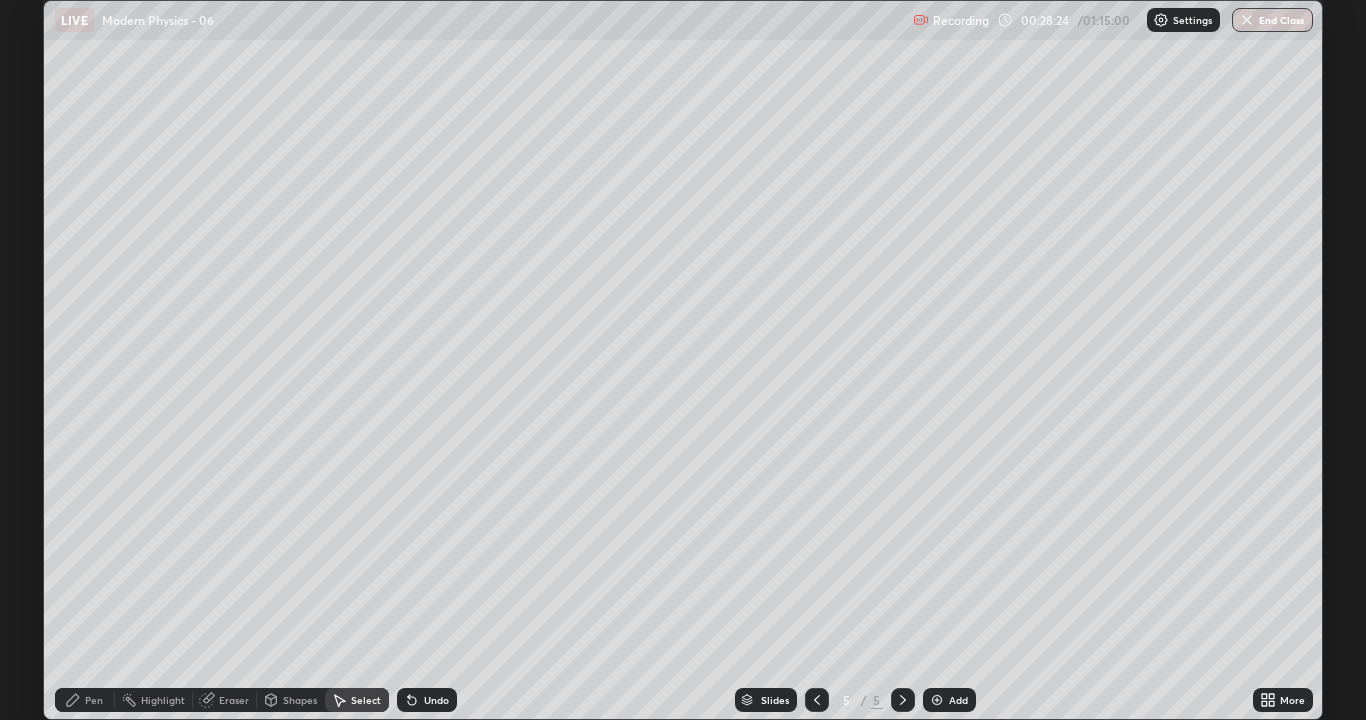 click on "Pen" at bounding box center (94, 700) 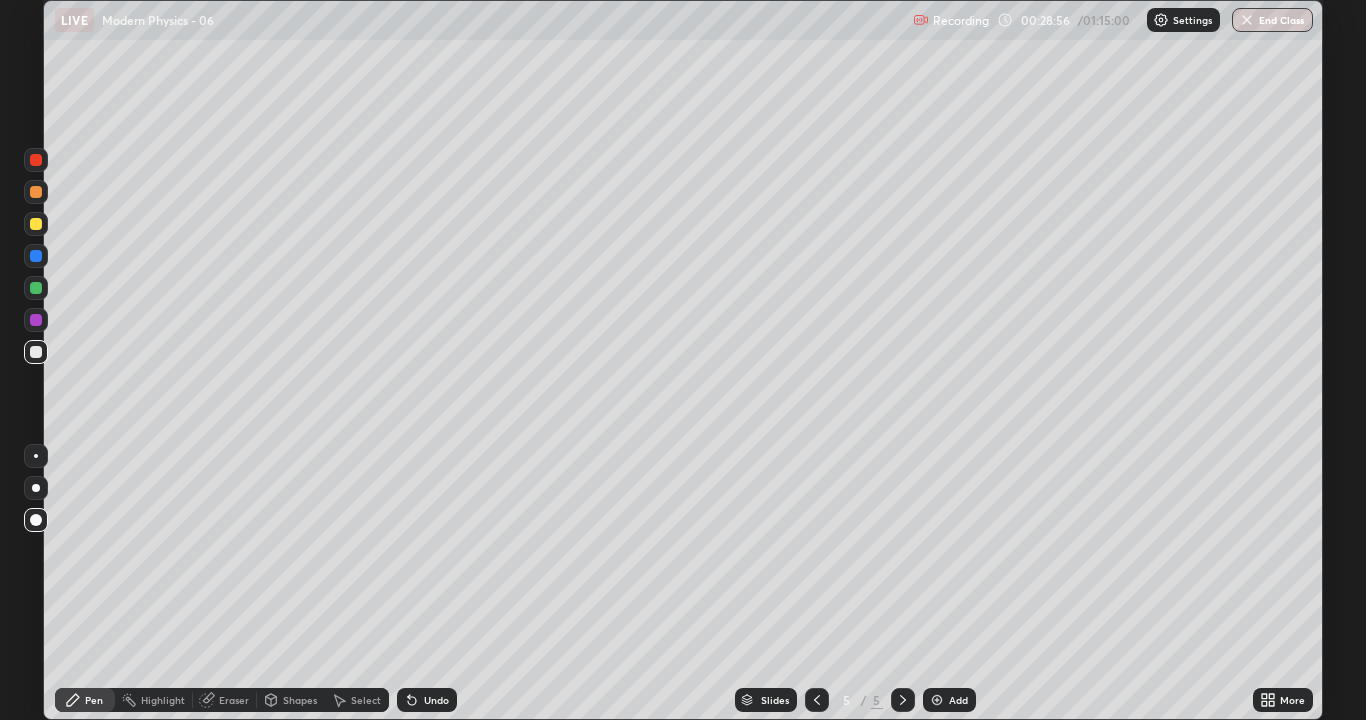click at bounding box center (36, 224) 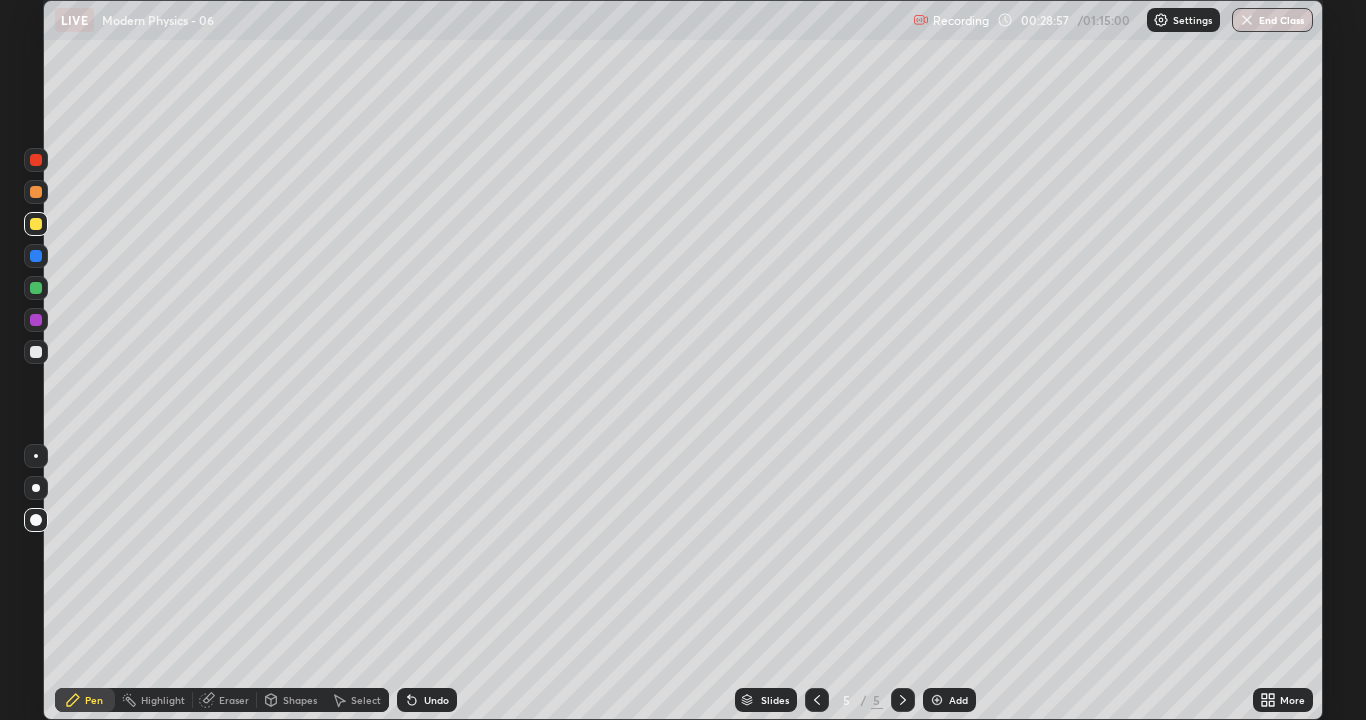 click on "Pen" at bounding box center [85, 700] 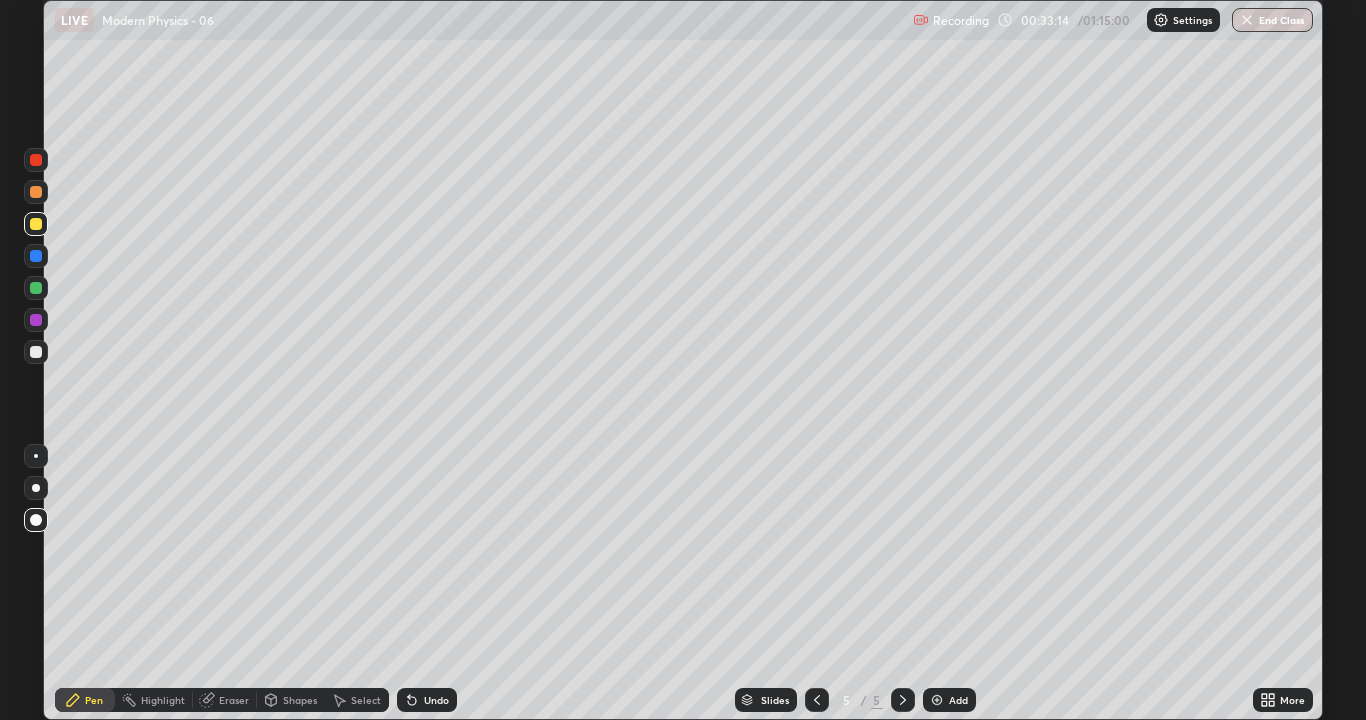 click at bounding box center (937, 700) 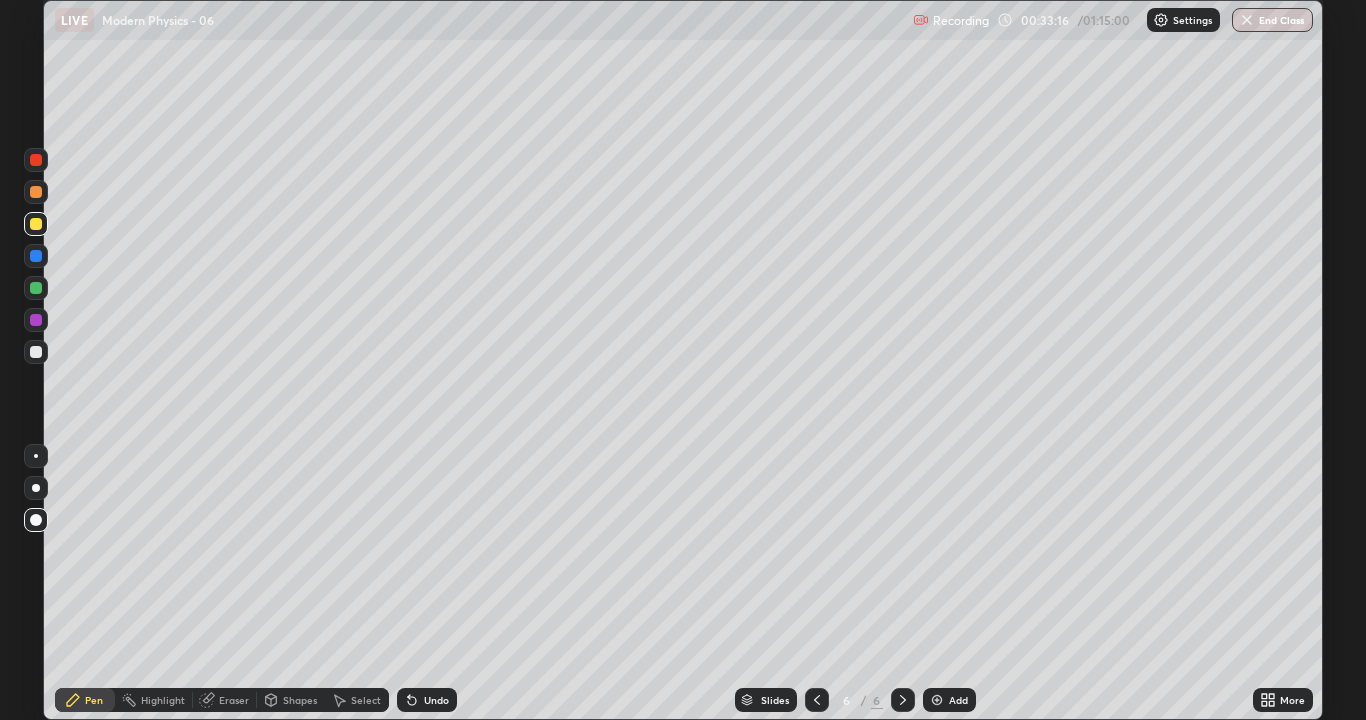 click at bounding box center [36, 352] 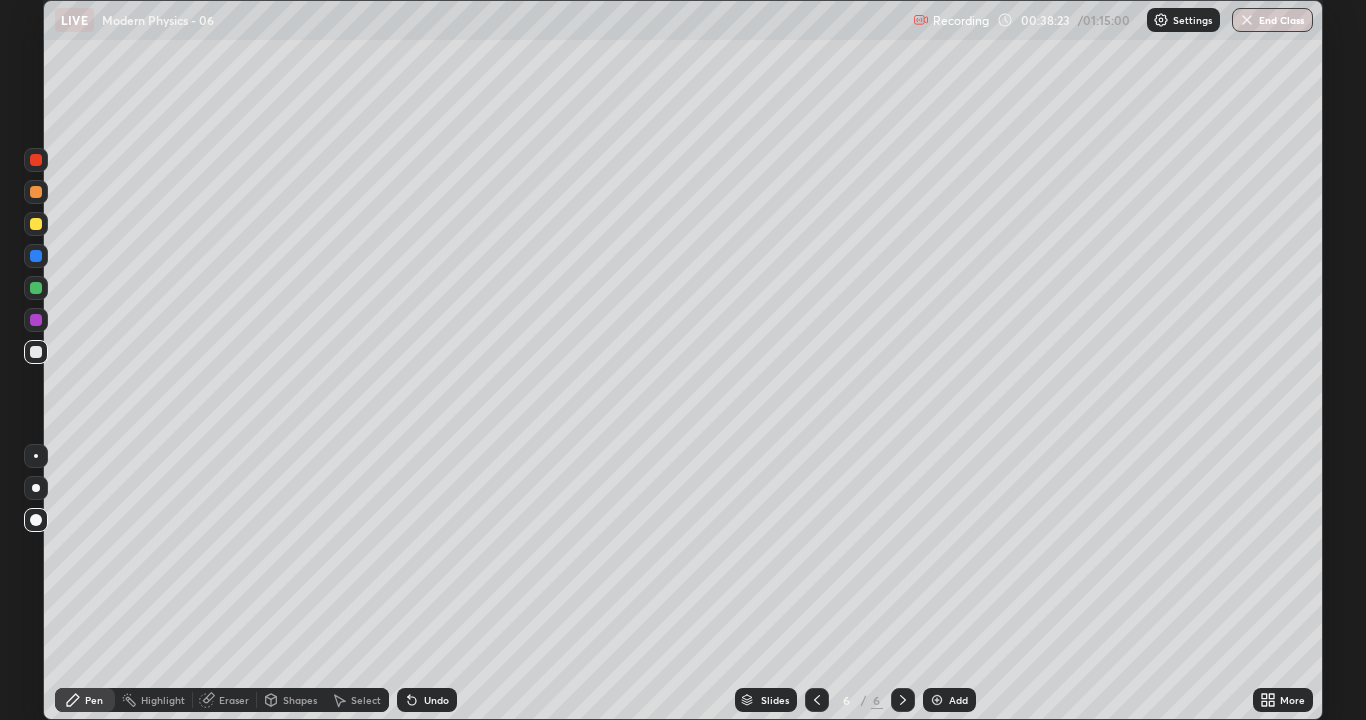 click on "Add" at bounding box center [949, 700] 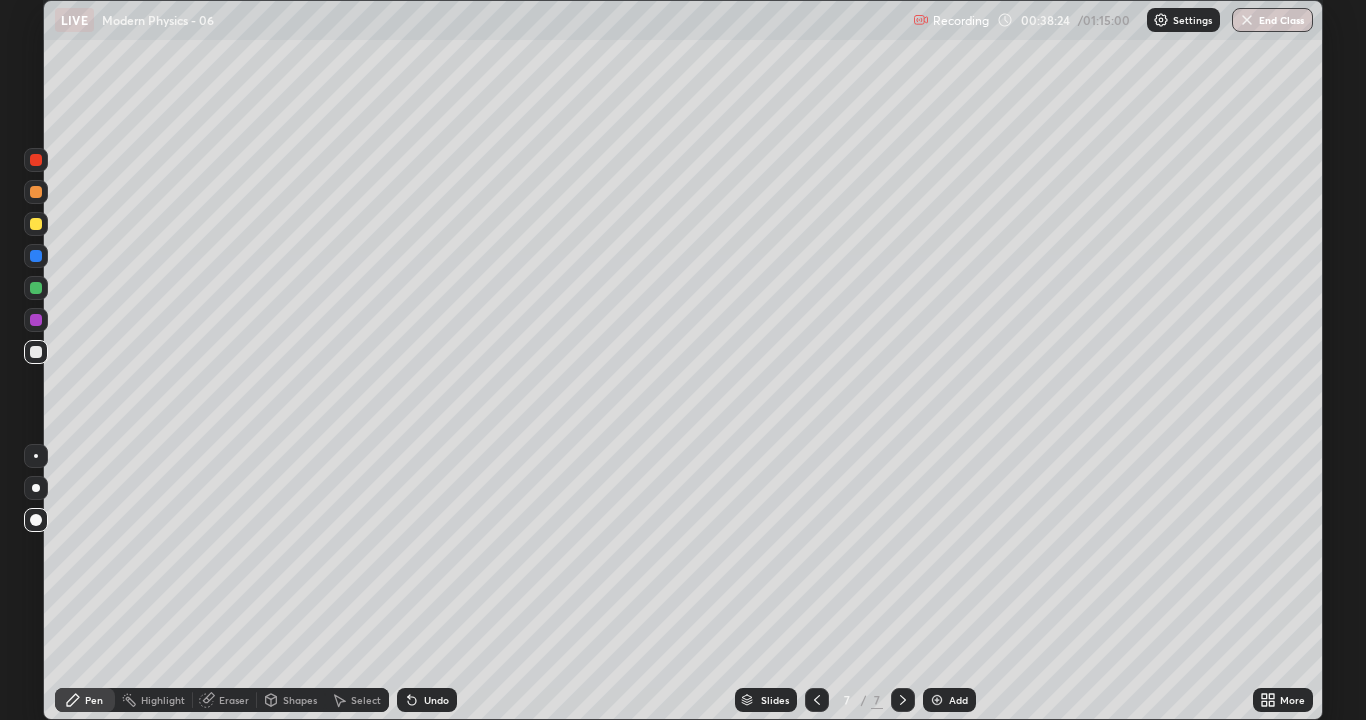click at bounding box center [36, 520] 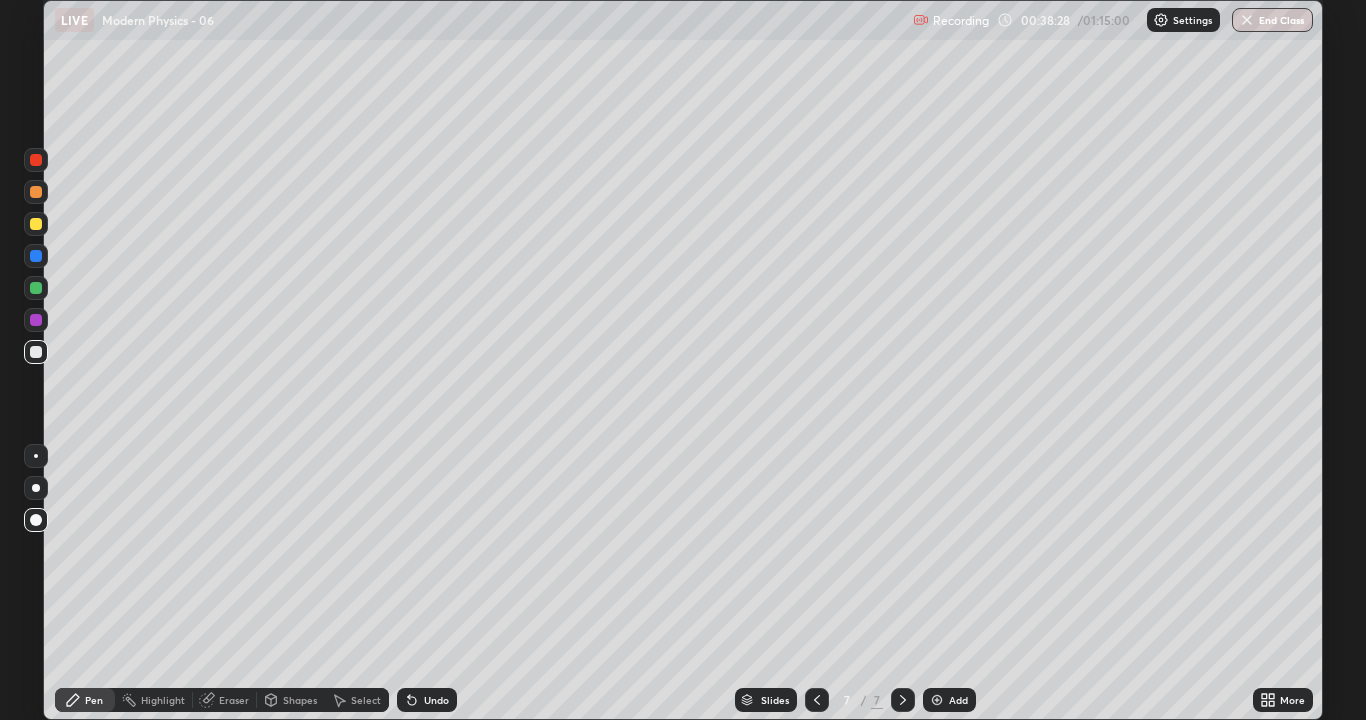 click on "Setting up your live class" at bounding box center [683, 360] 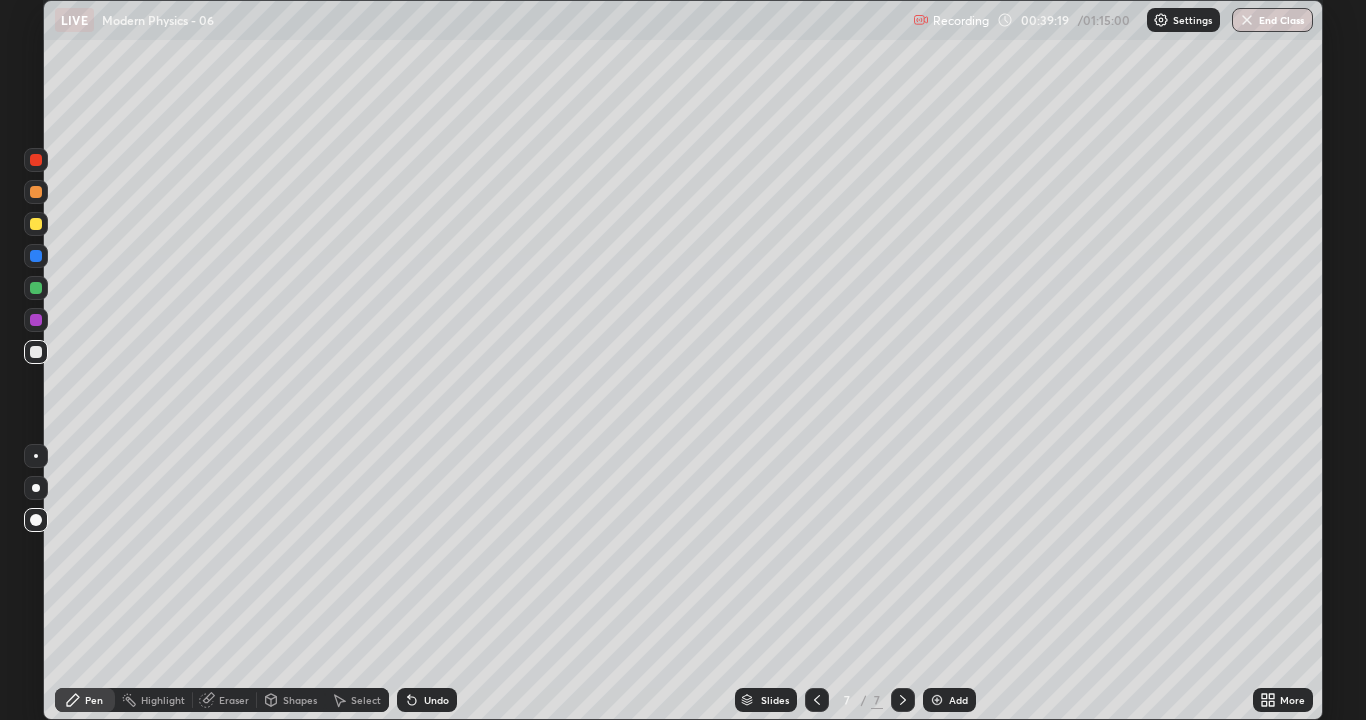 click 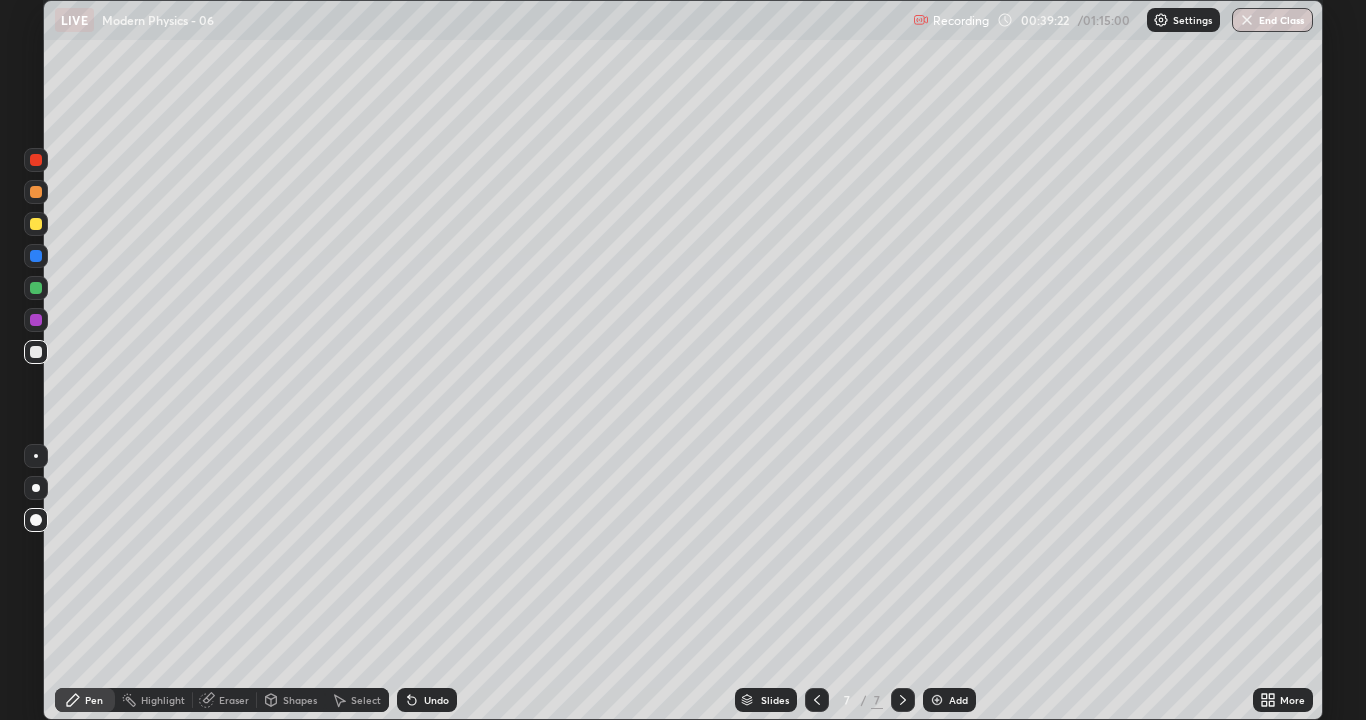 click 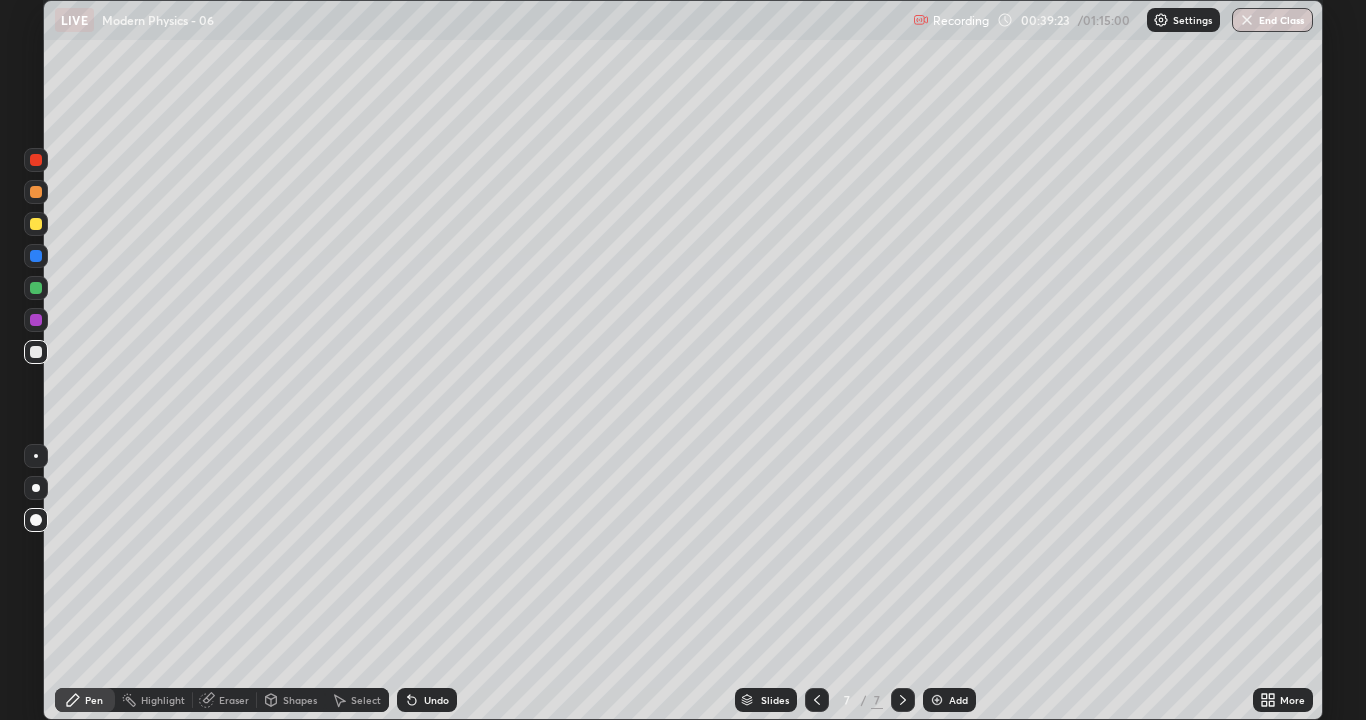 click on "Pen" at bounding box center [94, 700] 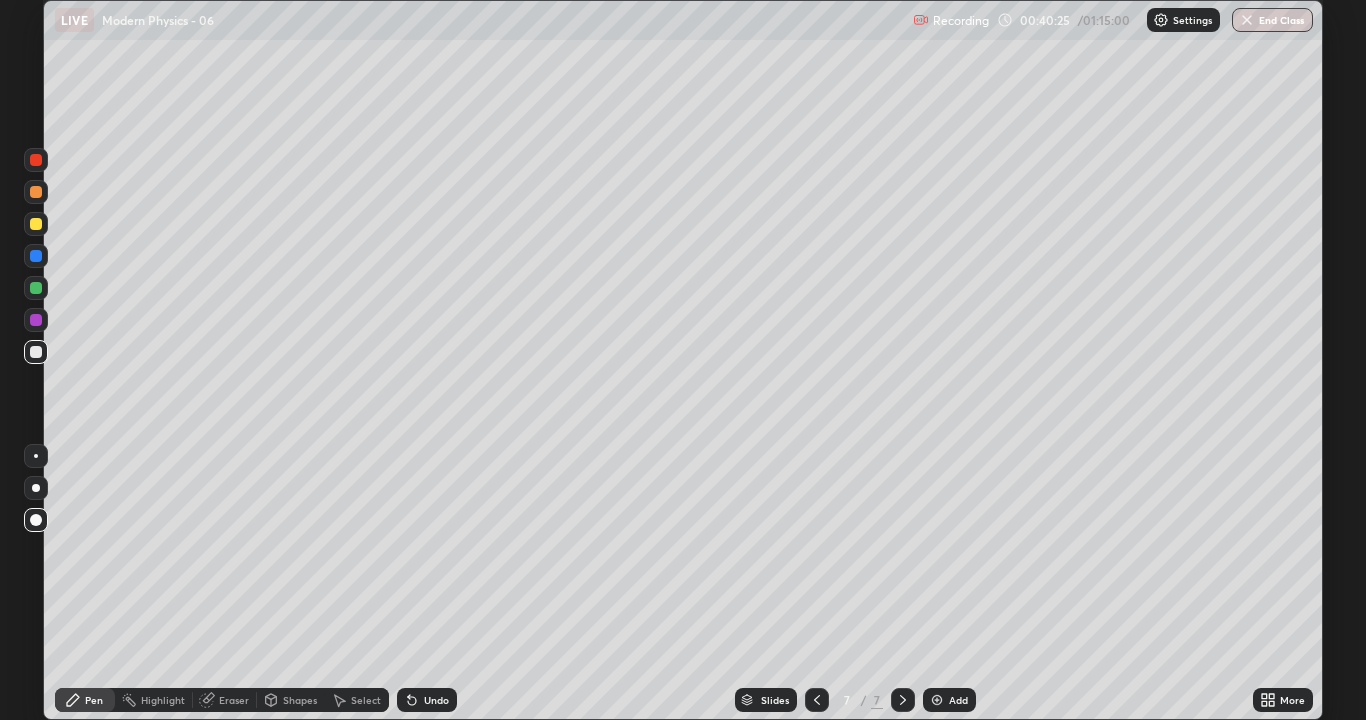 click at bounding box center [36, 224] 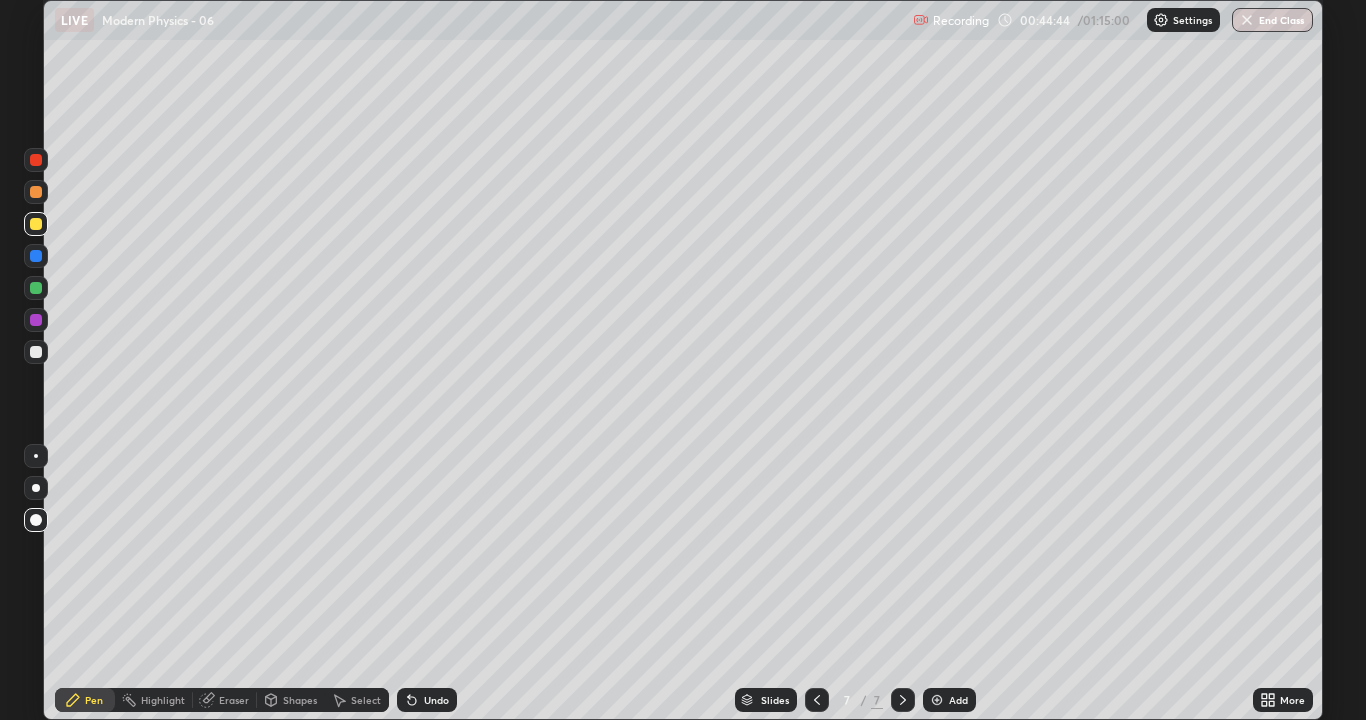click at bounding box center [36, 352] 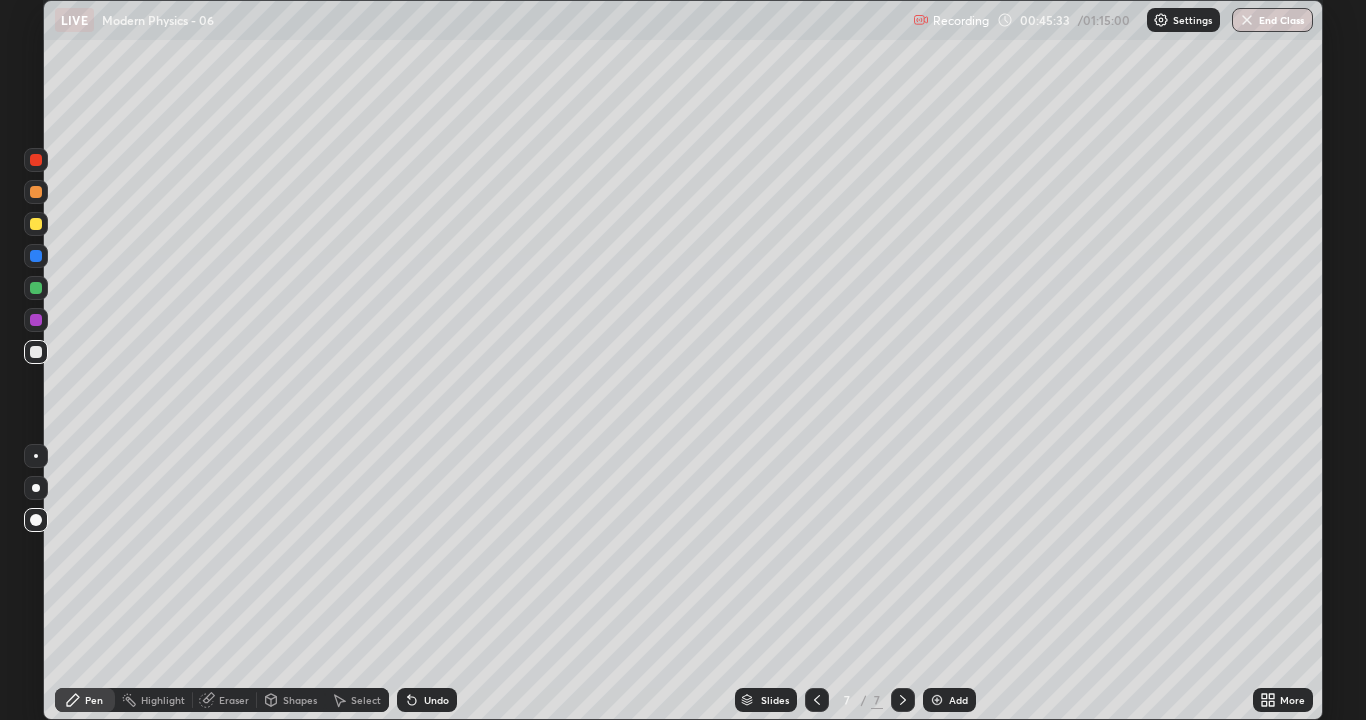 click at bounding box center [36, 224] 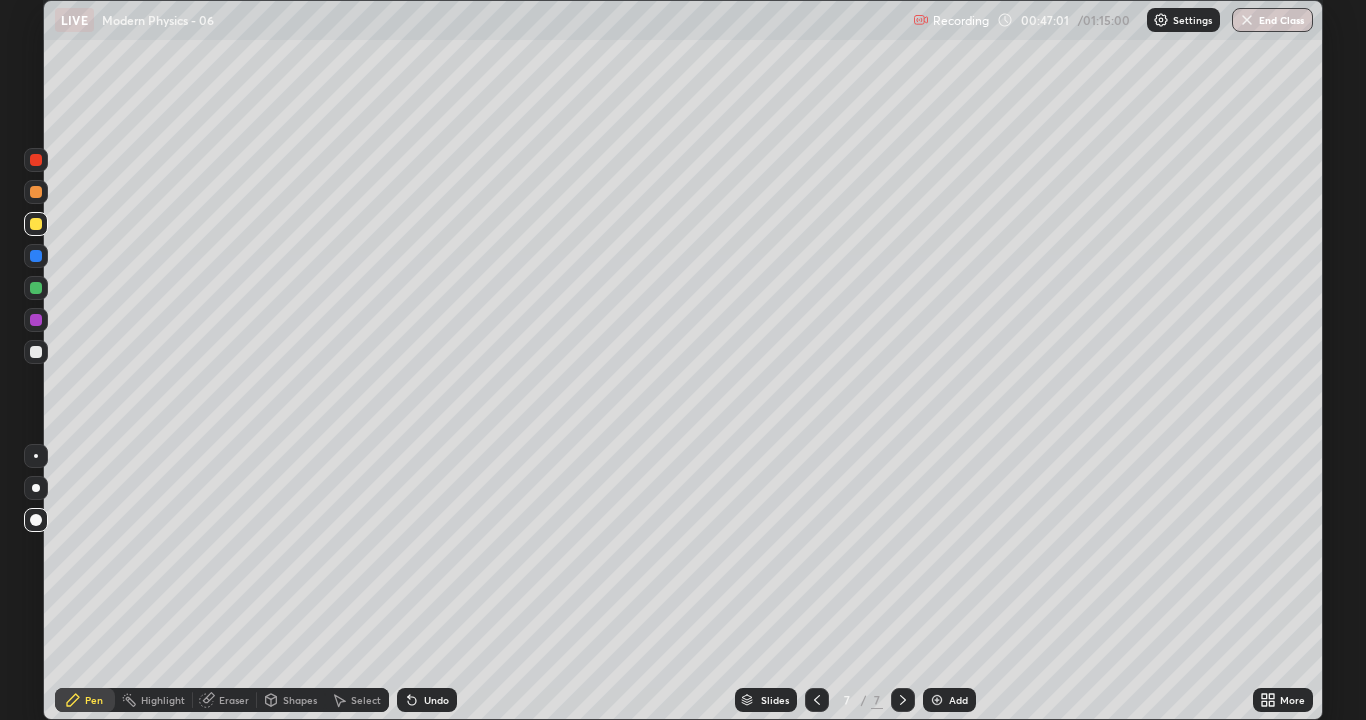 click at bounding box center [36, 352] 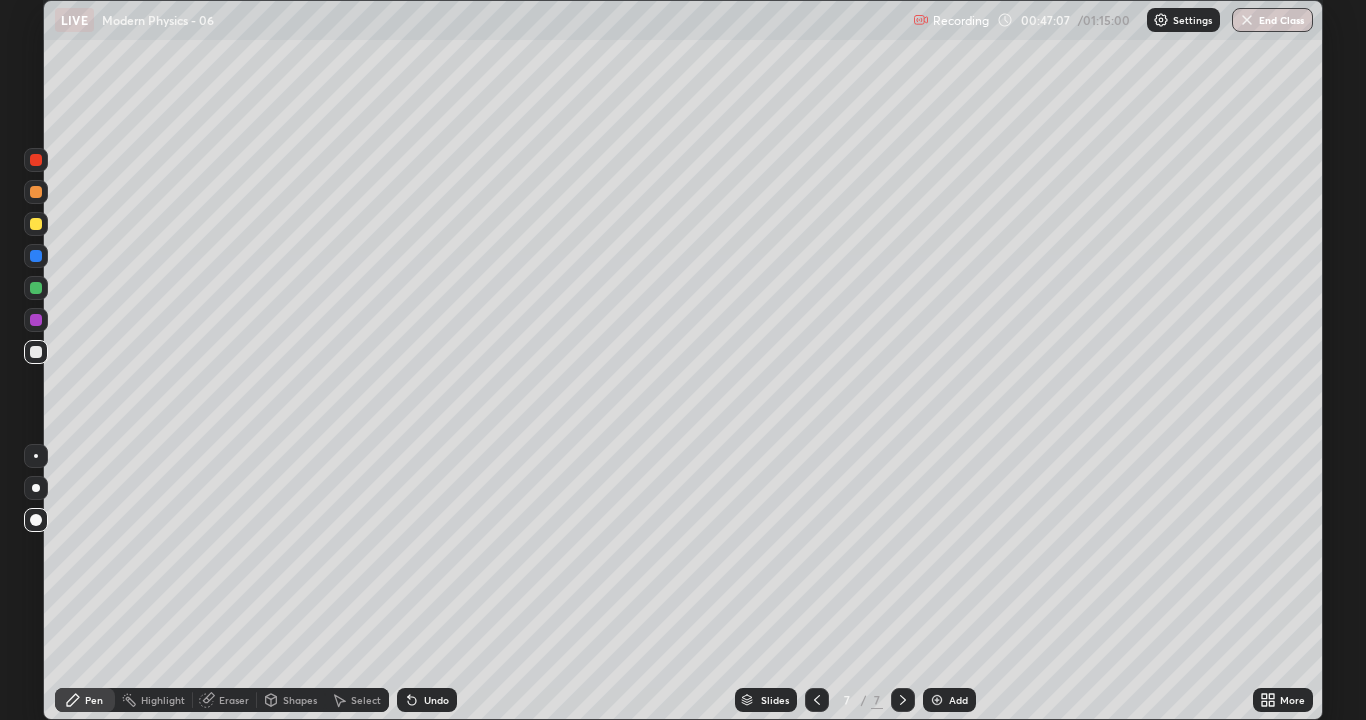 click on "Erase all" at bounding box center [36, 360] 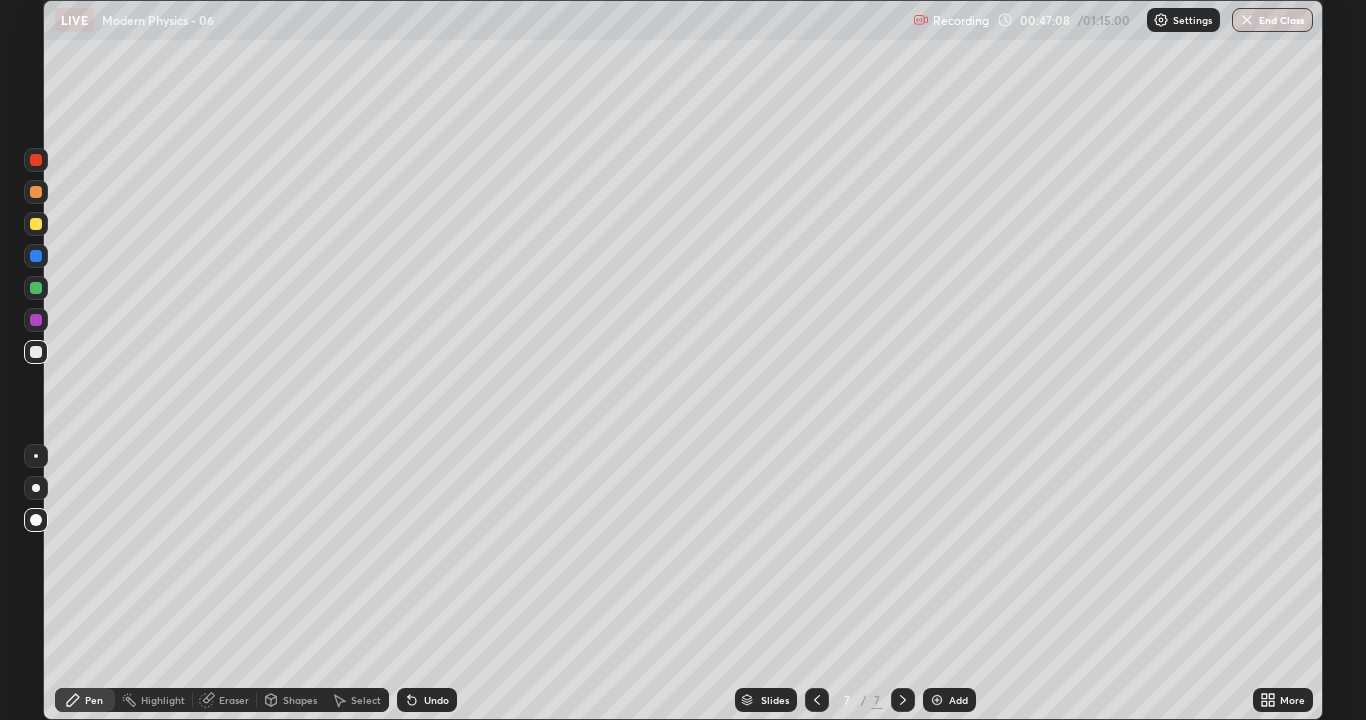 click on "Erase all" at bounding box center (36, 360) 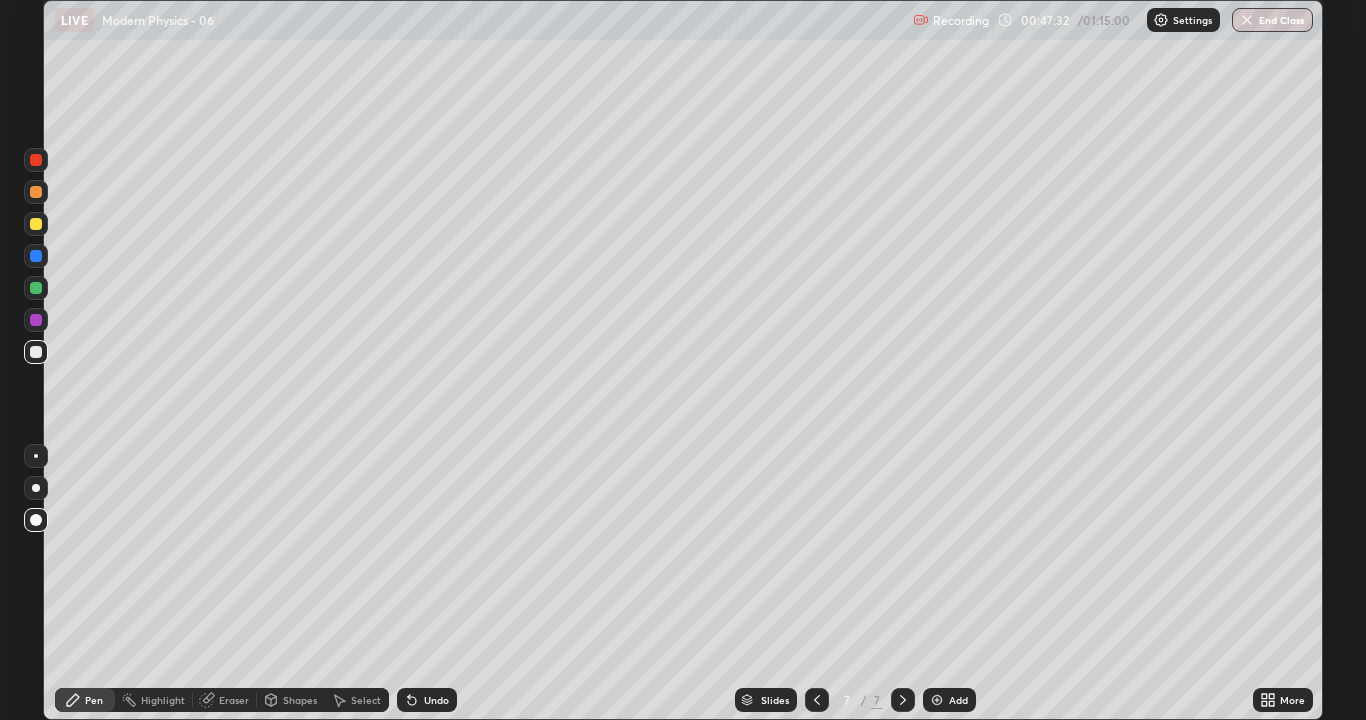click at bounding box center (937, 700) 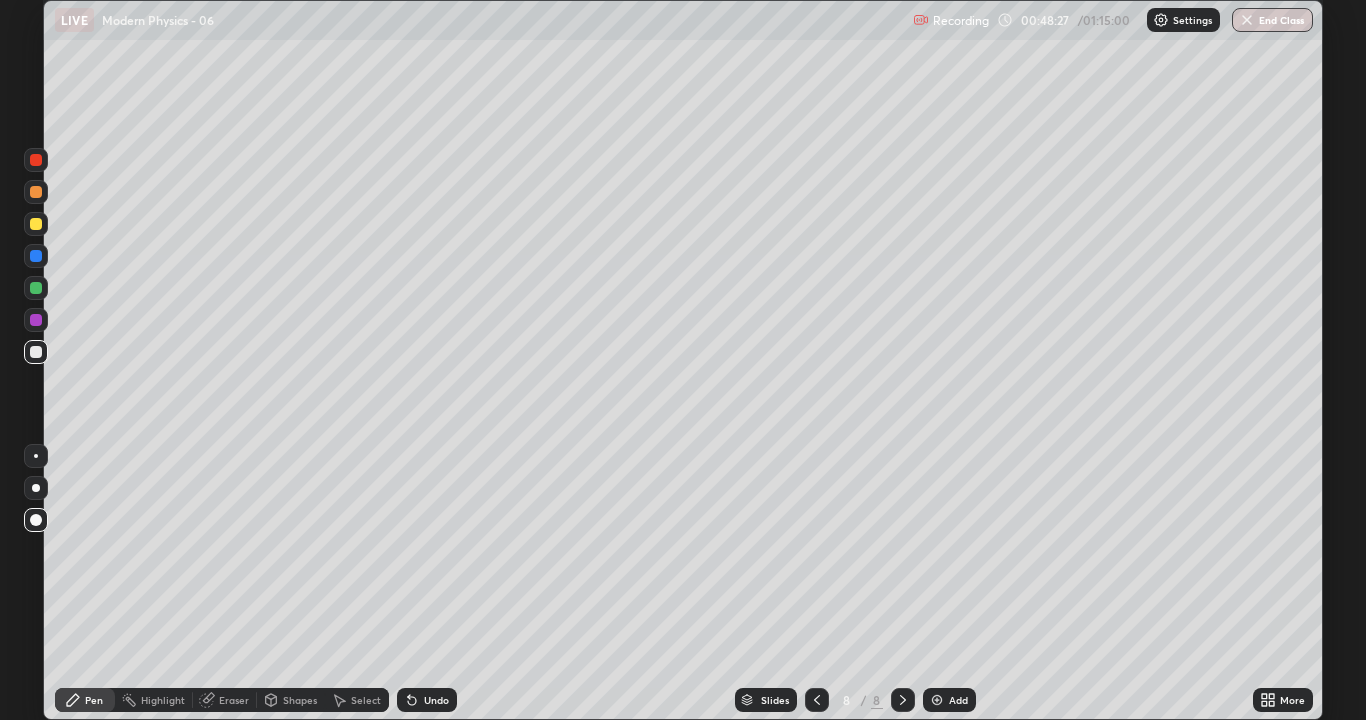 click at bounding box center [817, 700] 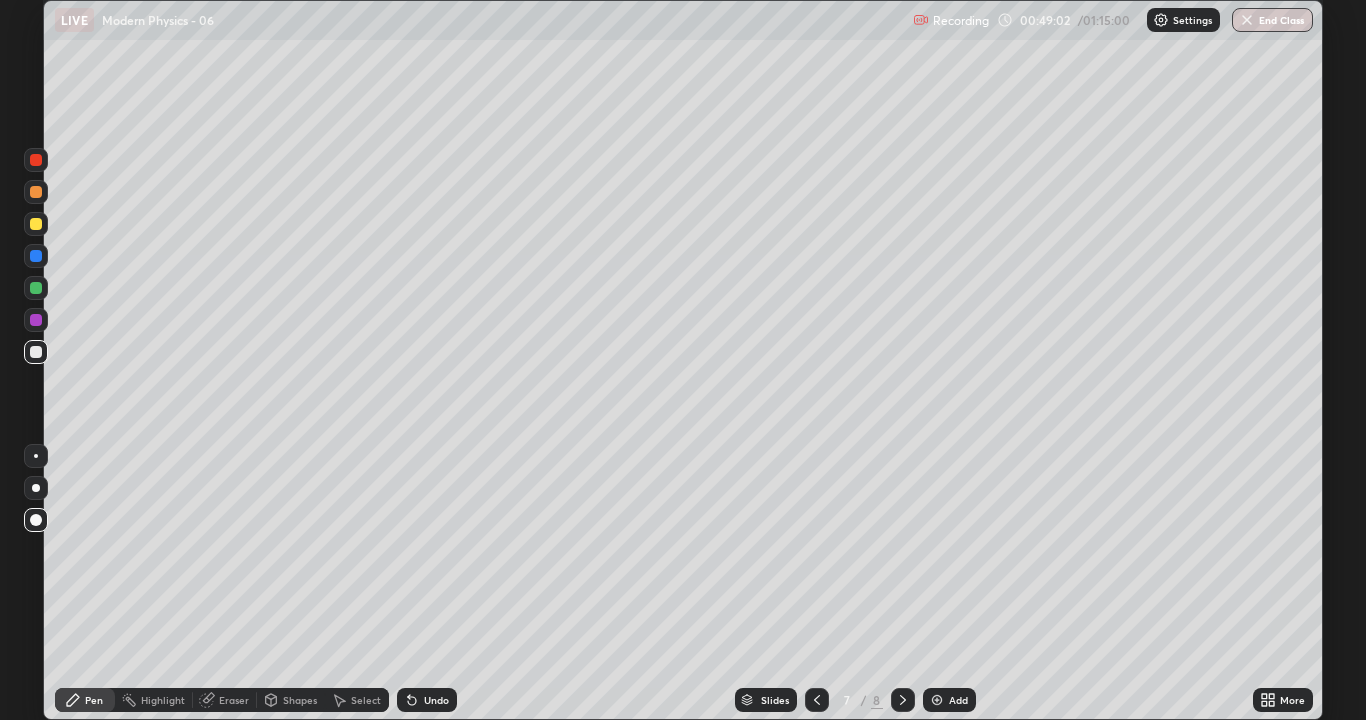 click at bounding box center (36, 352) 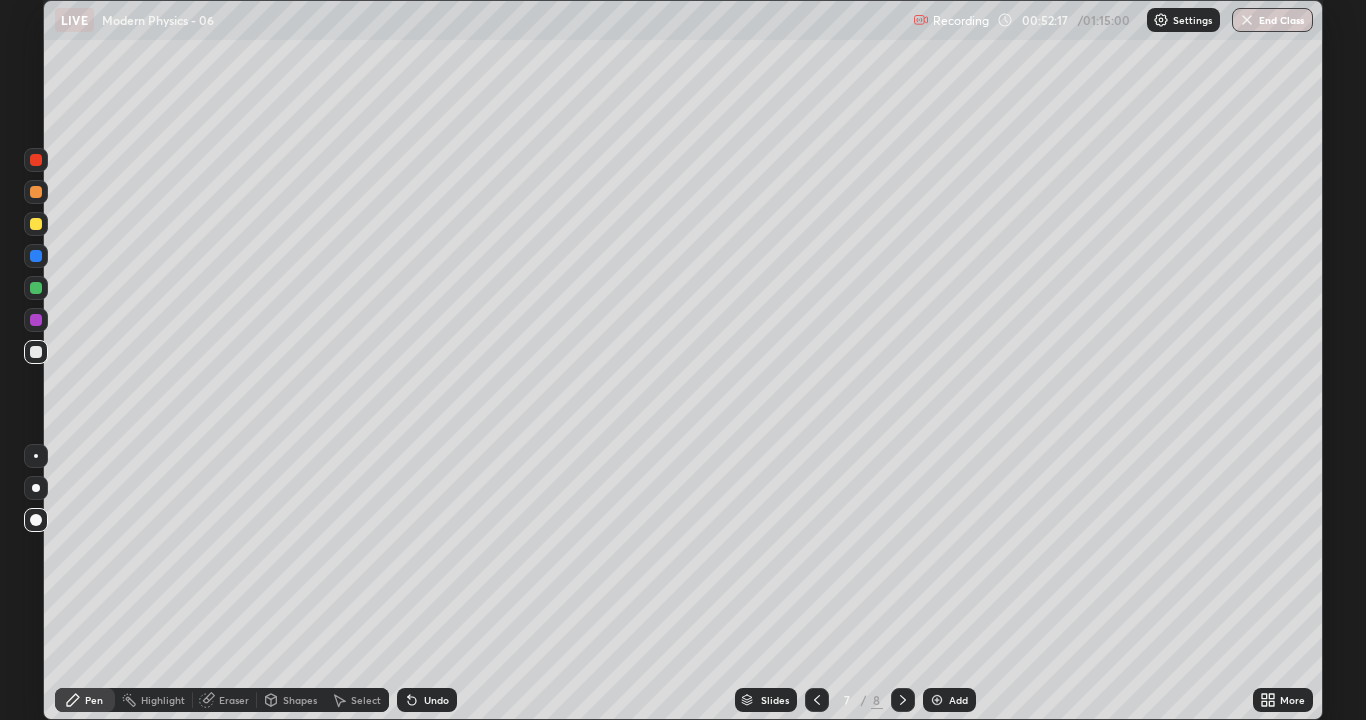 click 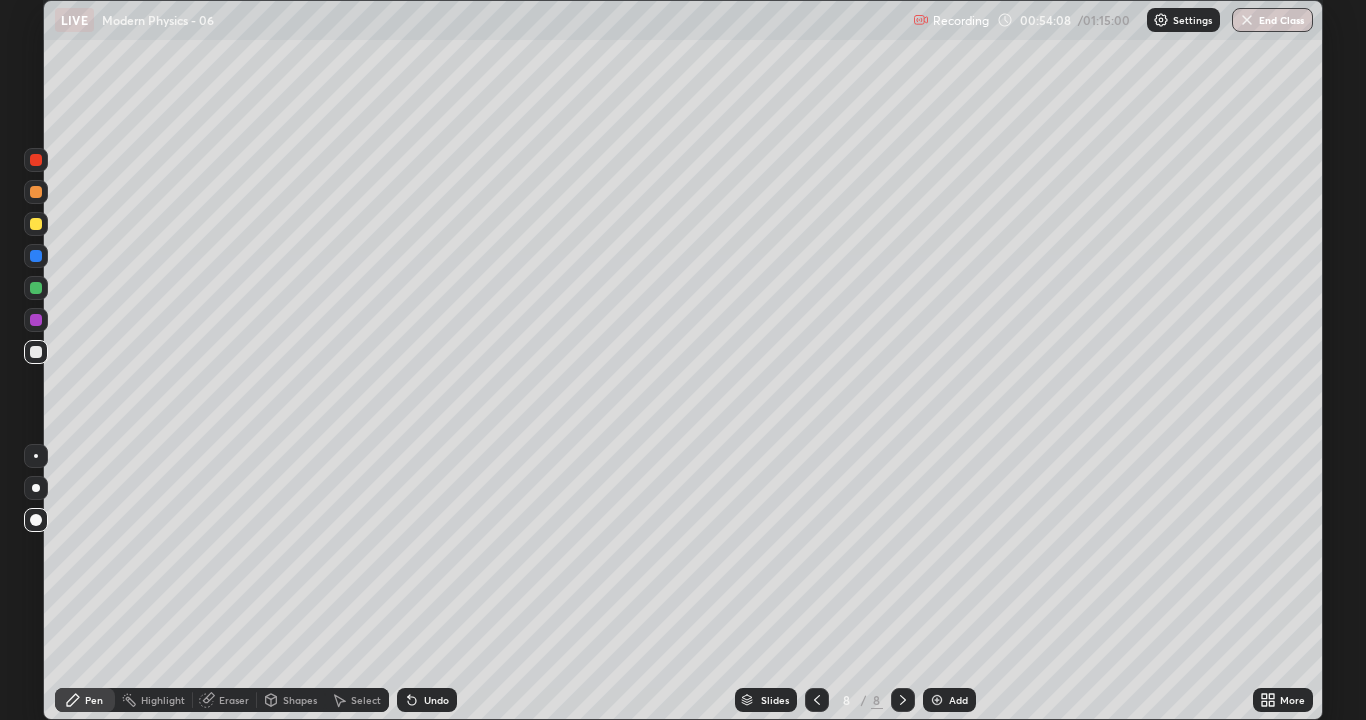 click at bounding box center [937, 700] 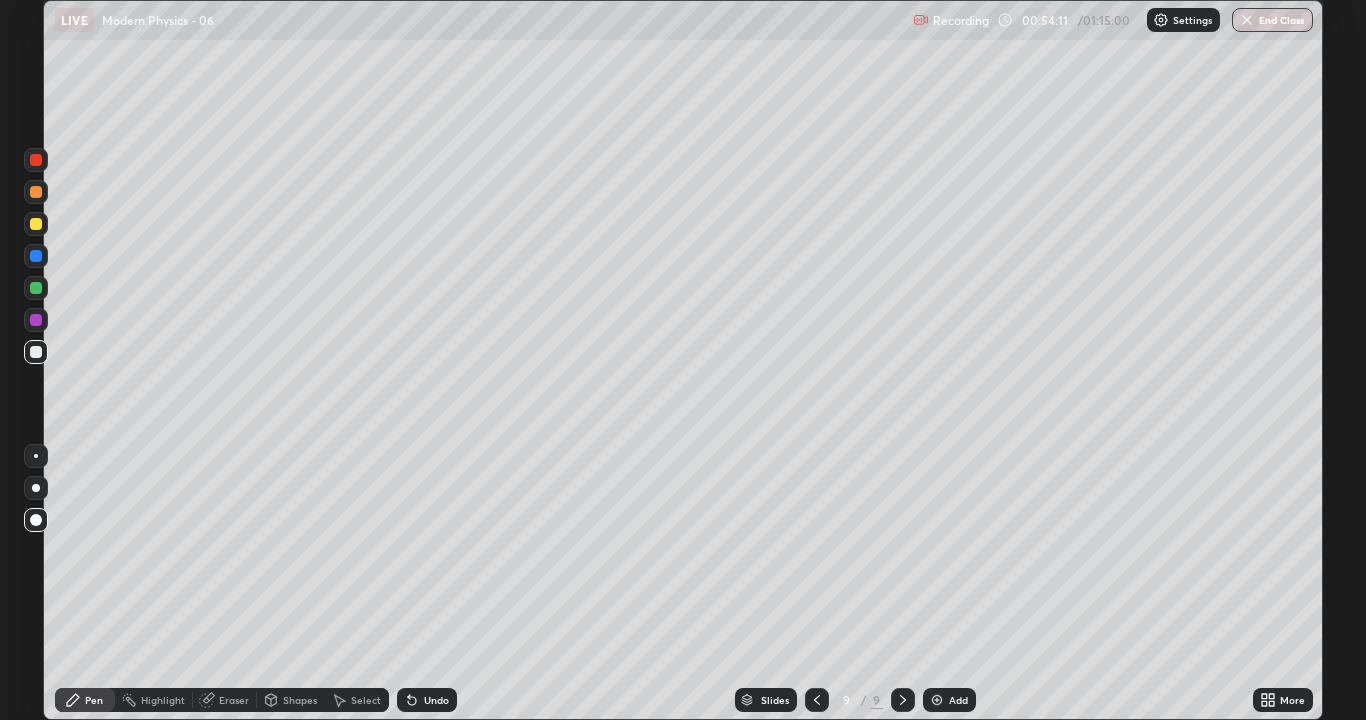 click at bounding box center (36, 352) 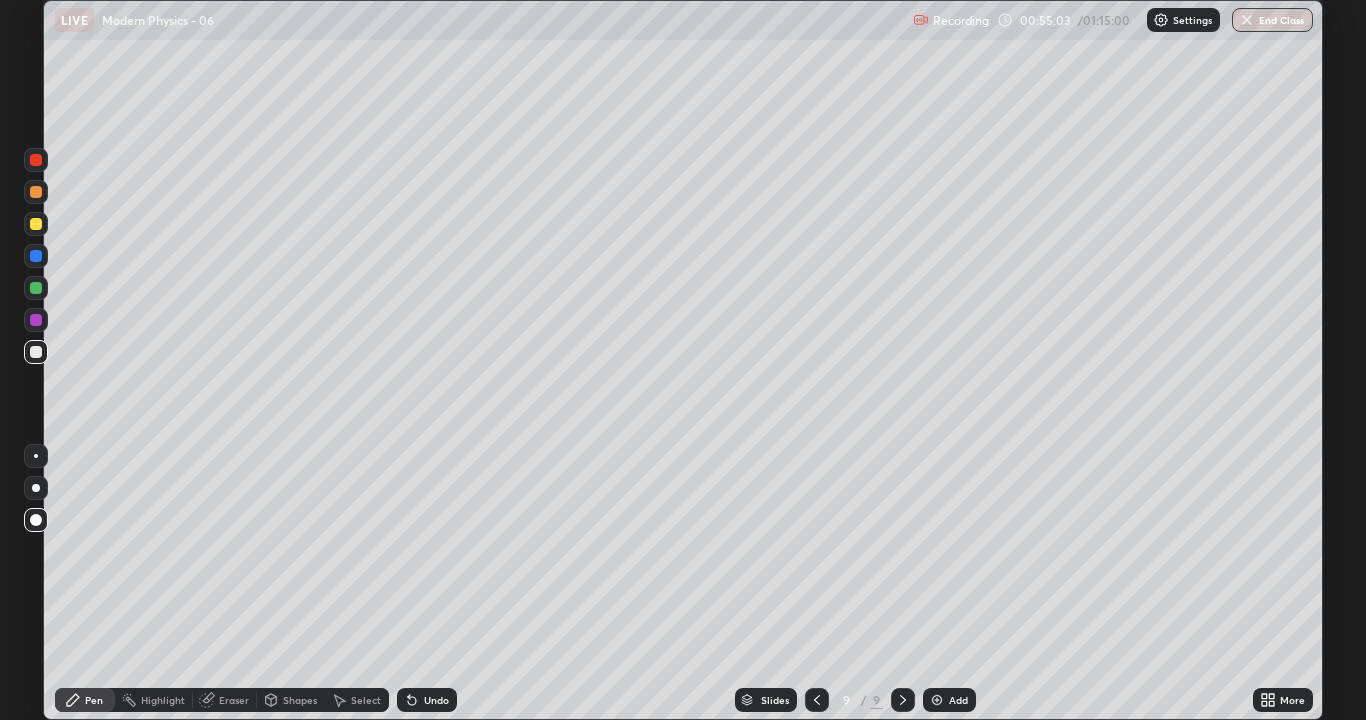 click on "Undo" at bounding box center [427, 700] 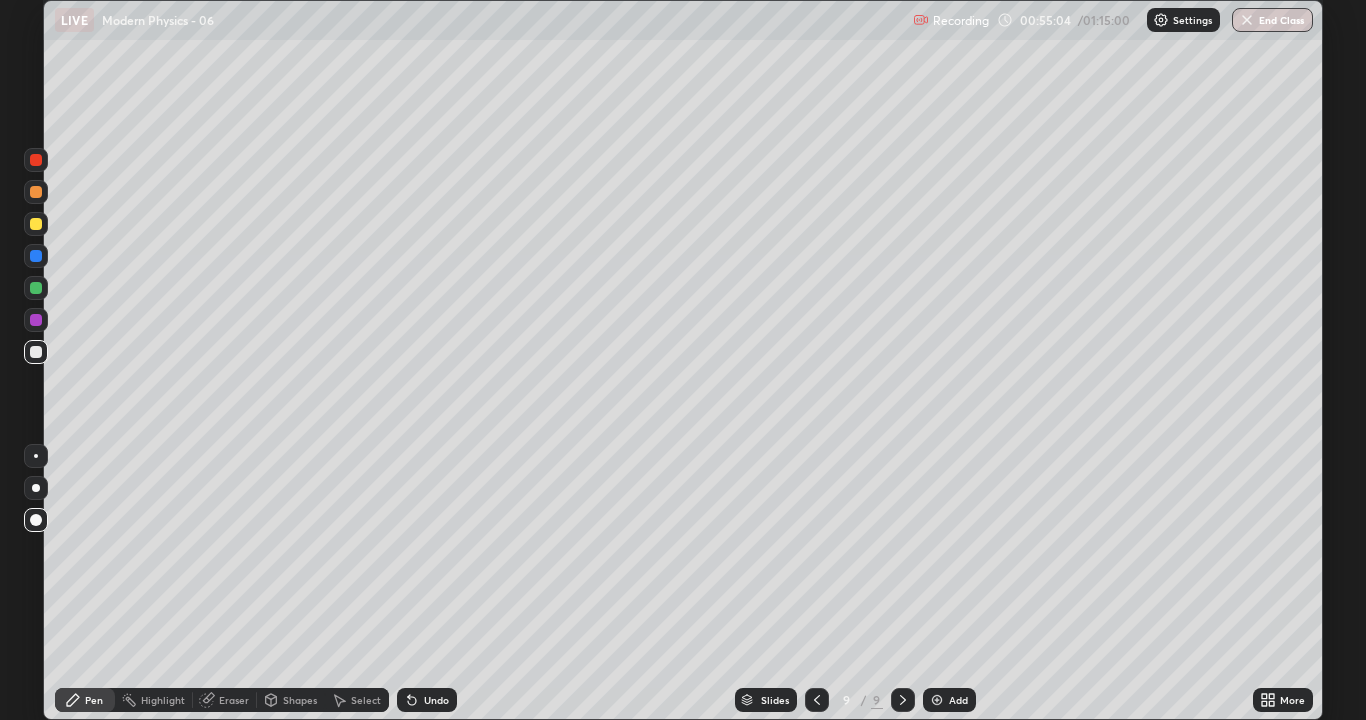 click on "Undo" at bounding box center [427, 700] 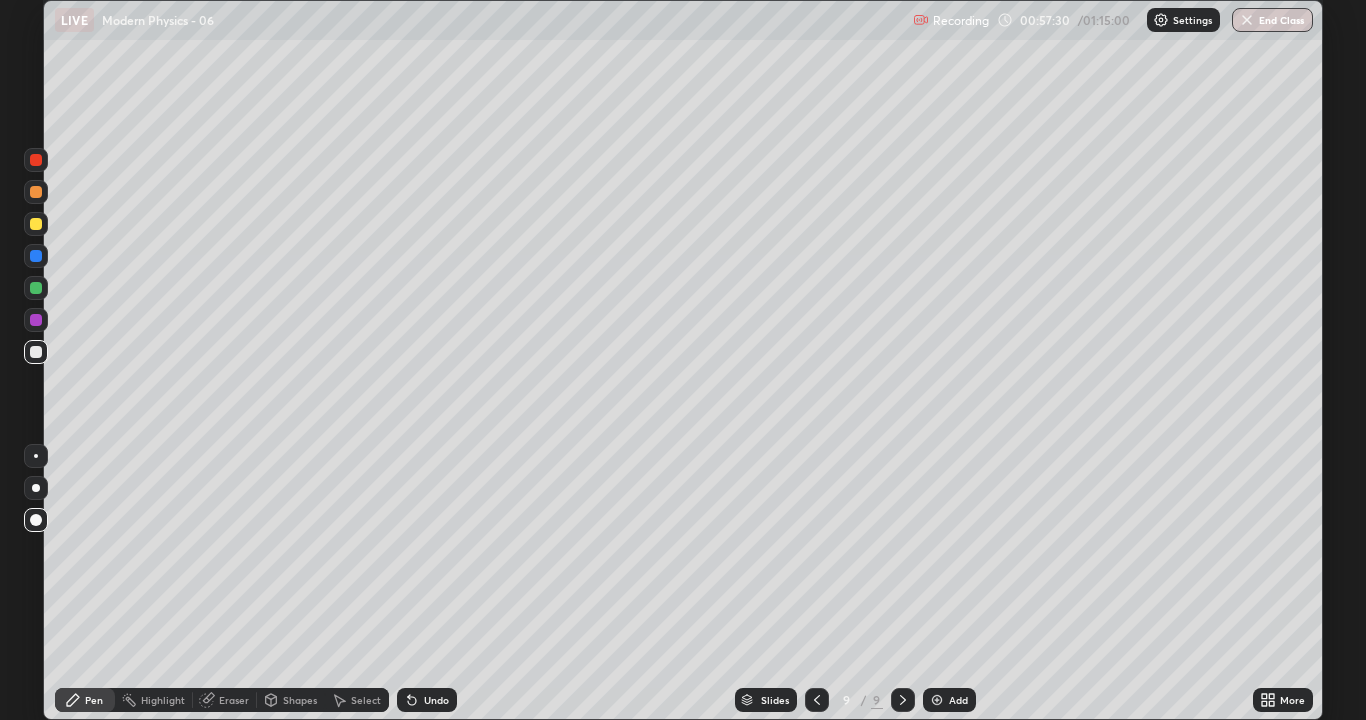 click at bounding box center [937, 700] 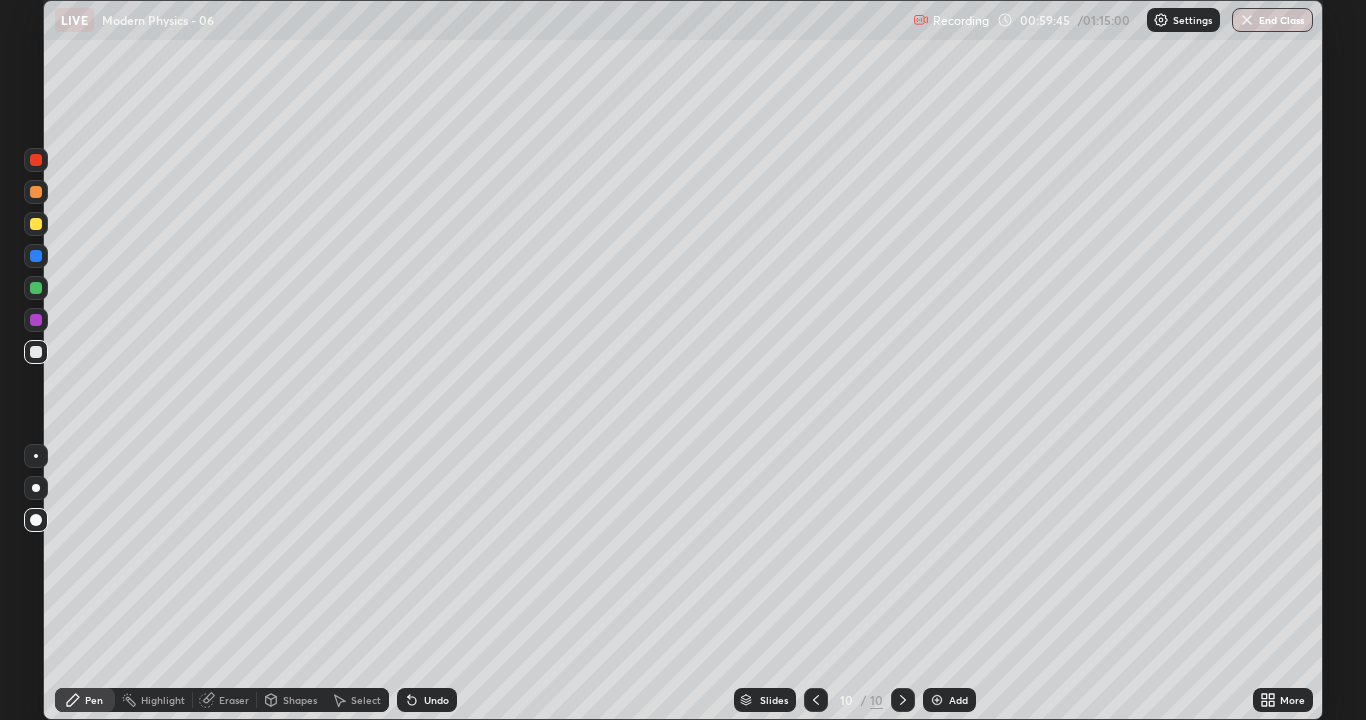click on "10" at bounding box center [846, 700] 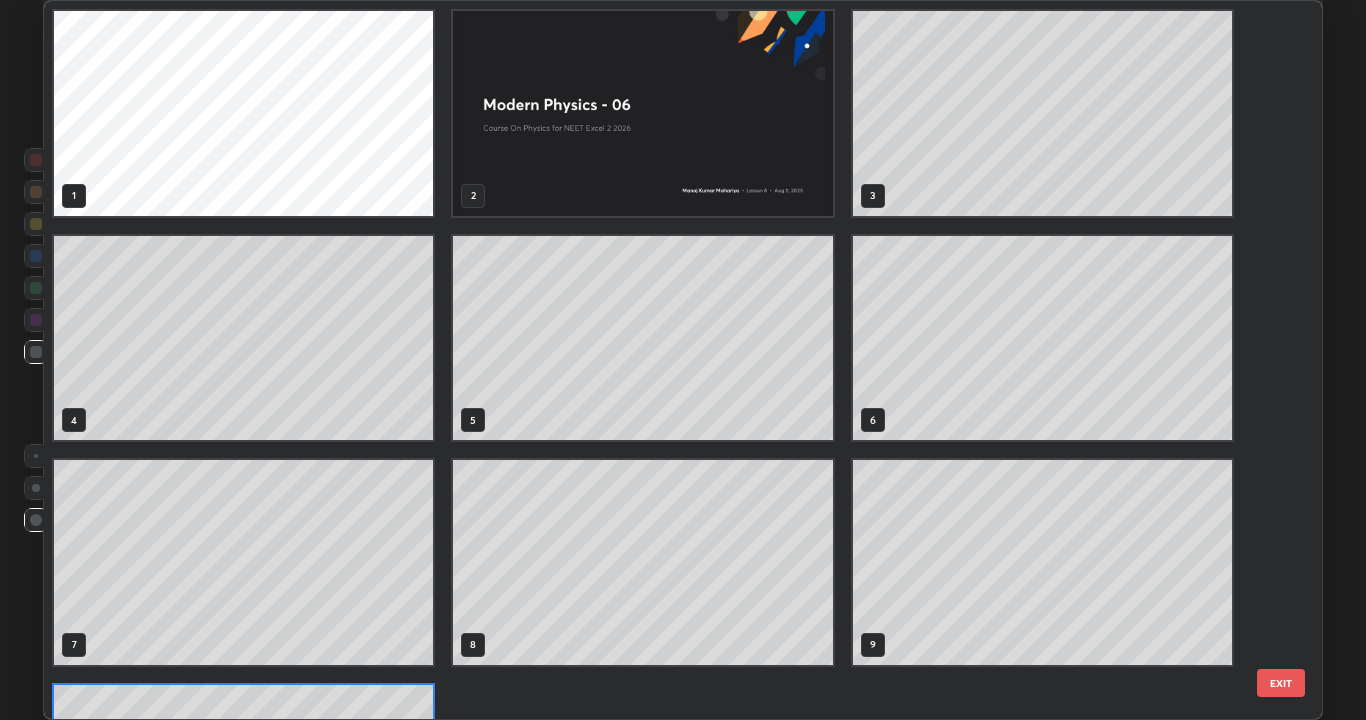 scroll, scrollTop: 180, scrollLeft: 0, axis: vertical 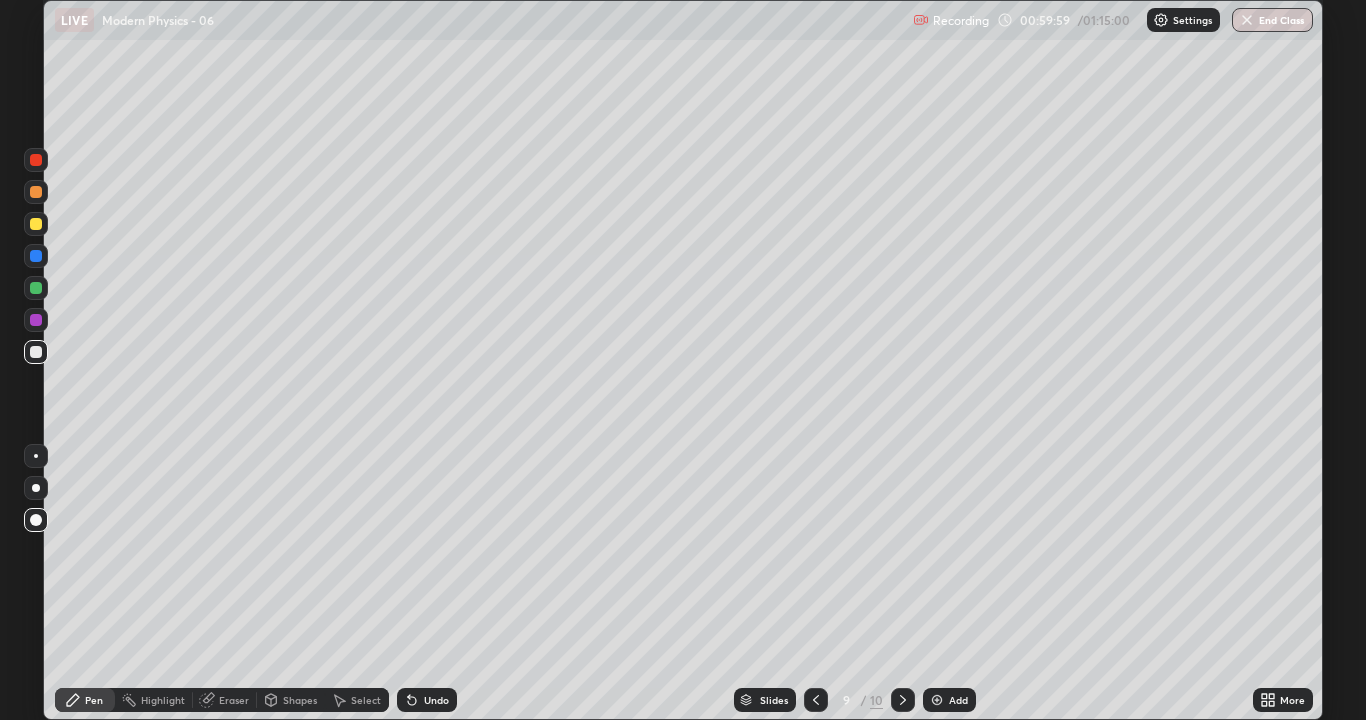 click at bounding box center (36, 224) 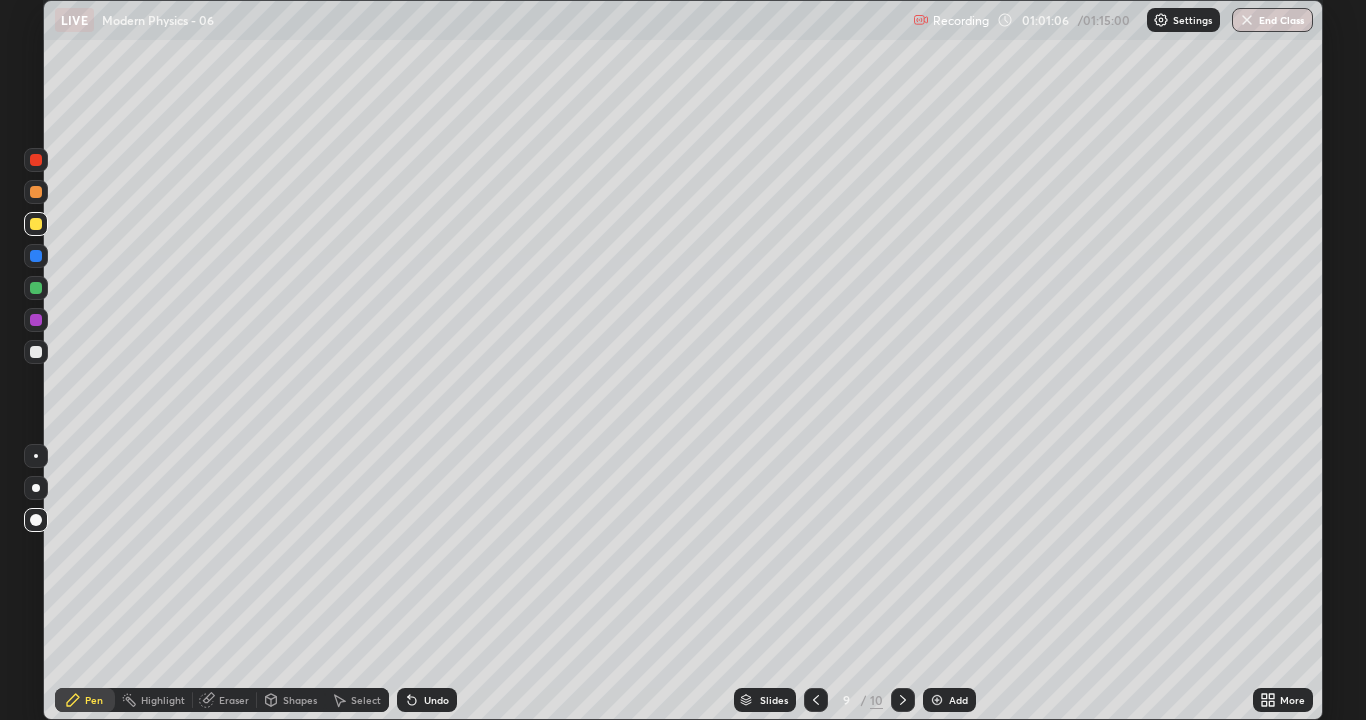 click on "Add" at bounding box center (949, 700) 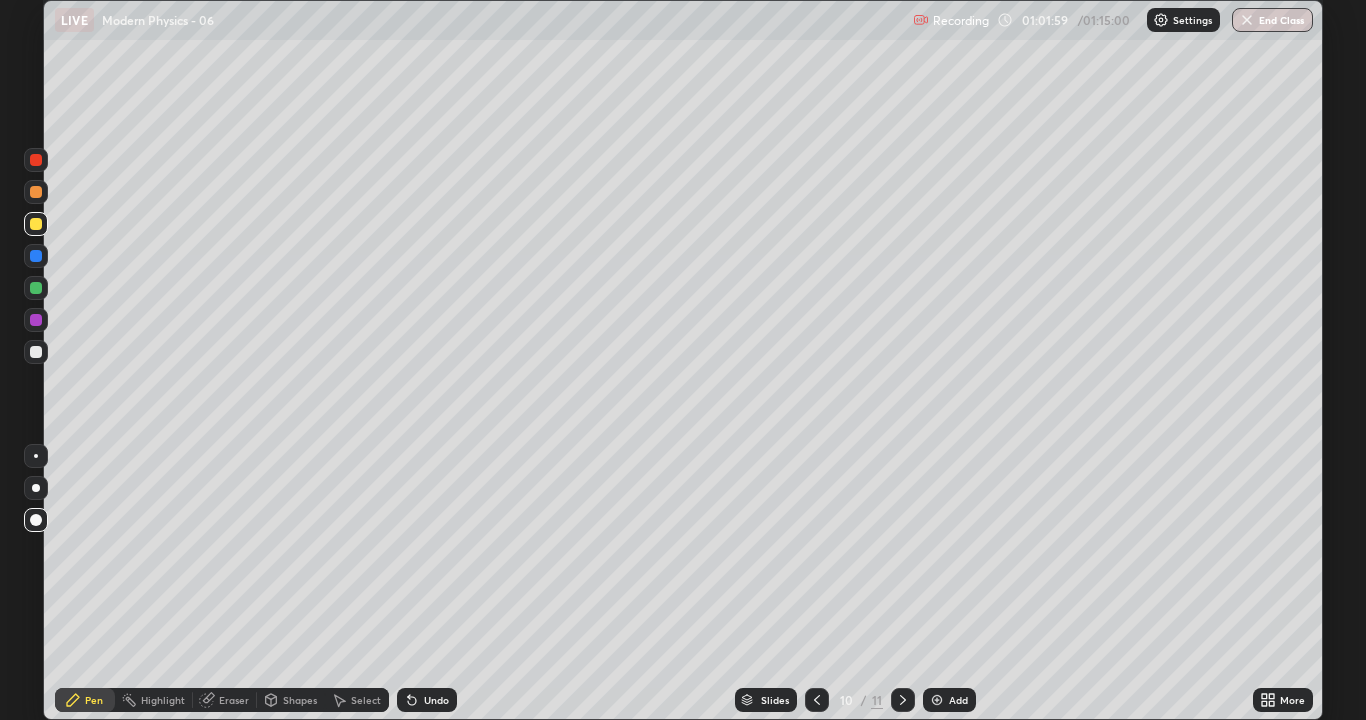 click on "Setting up your live class" at bounding box center [683, 360] 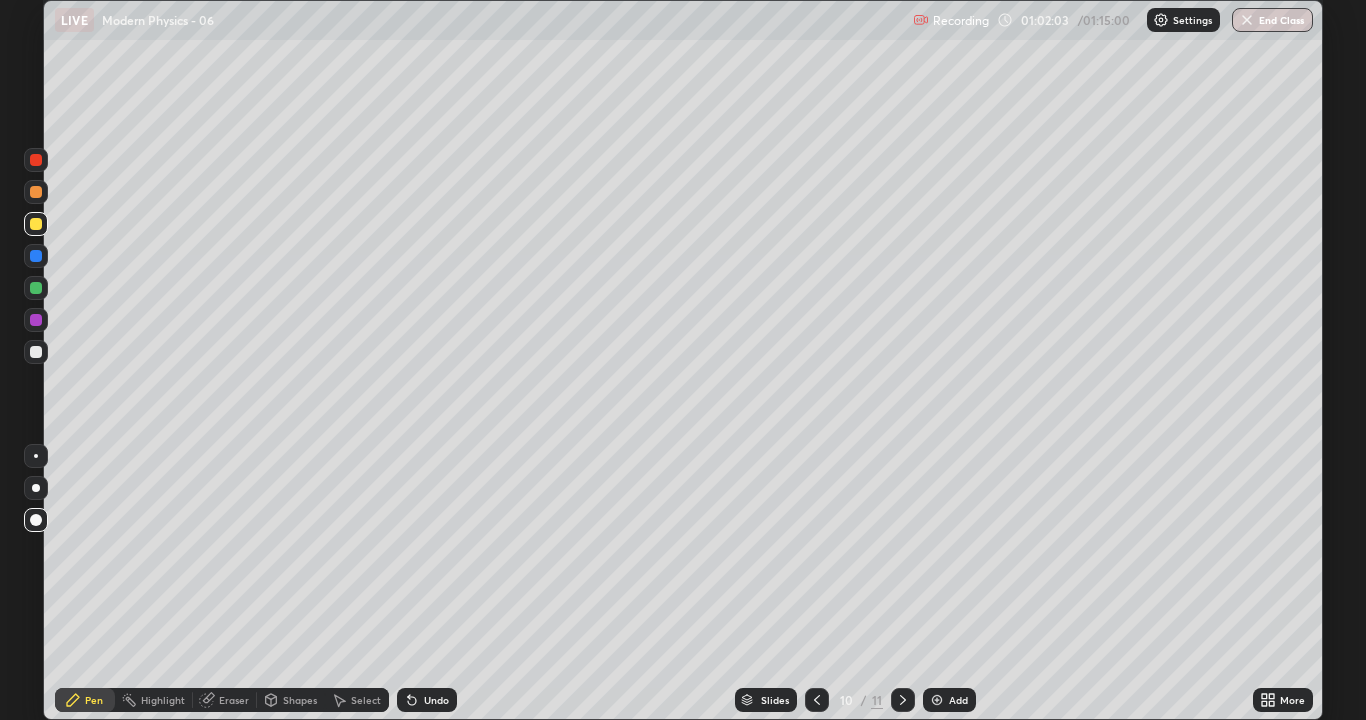 click 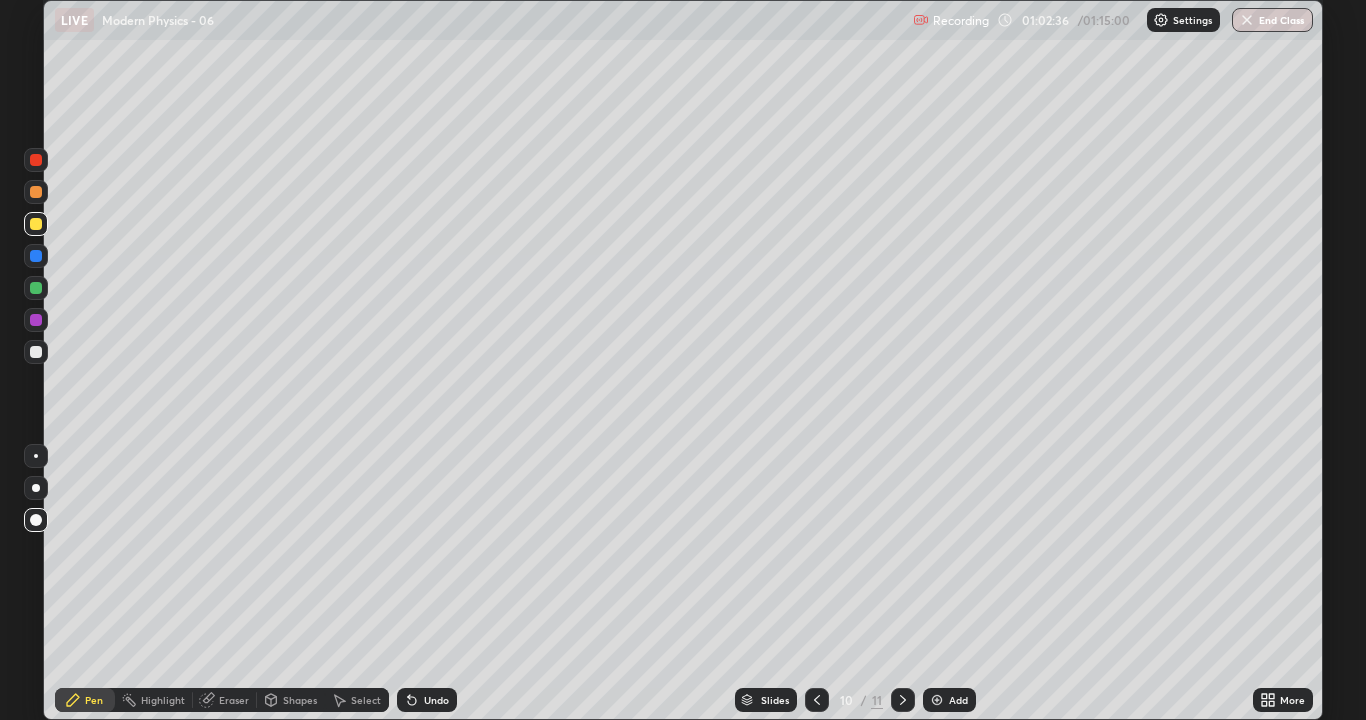 click on "Shapes" at bounding box center (300, 700) 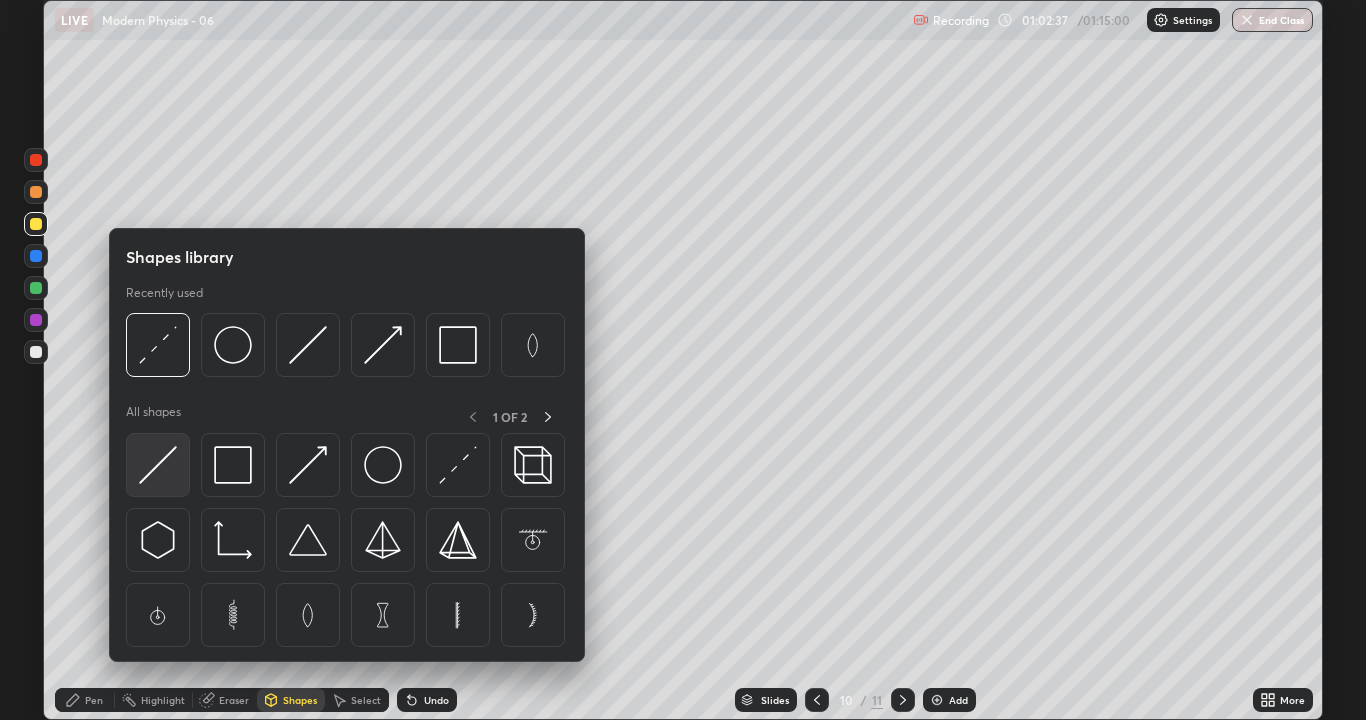 click at bounding box center [158, 465] 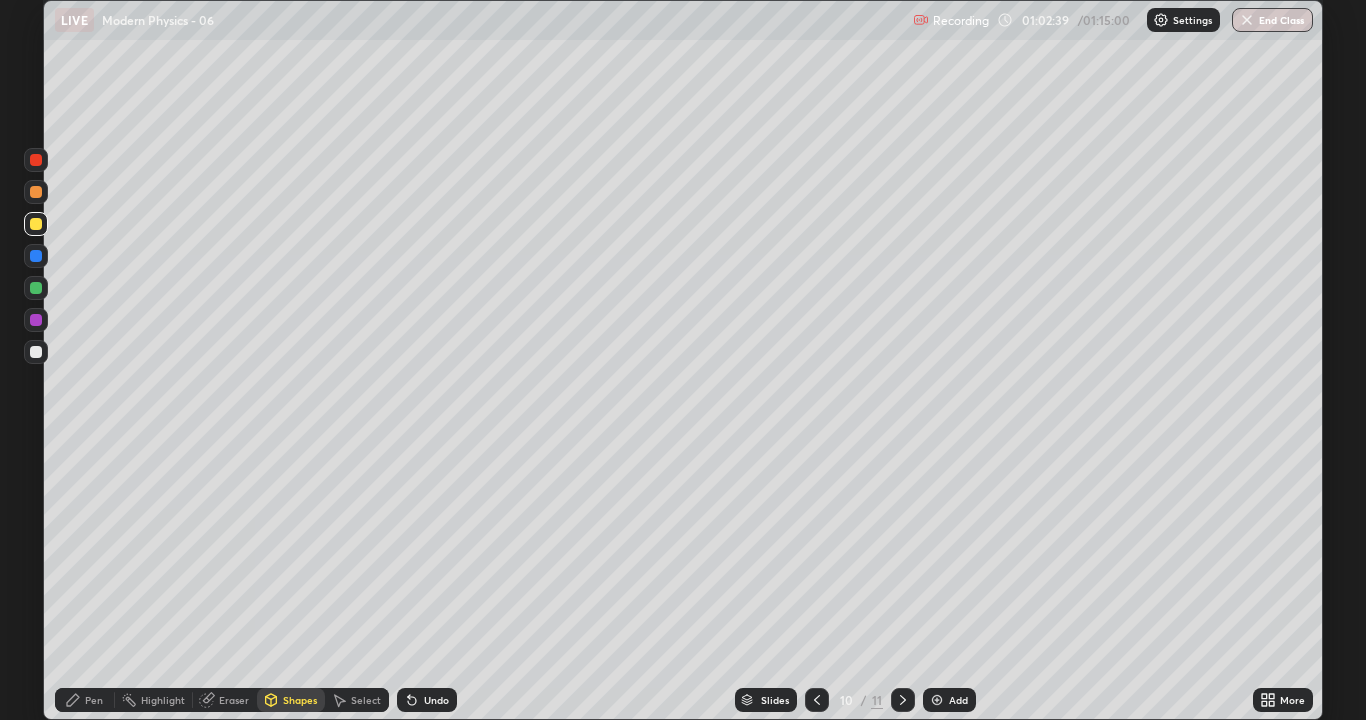 click 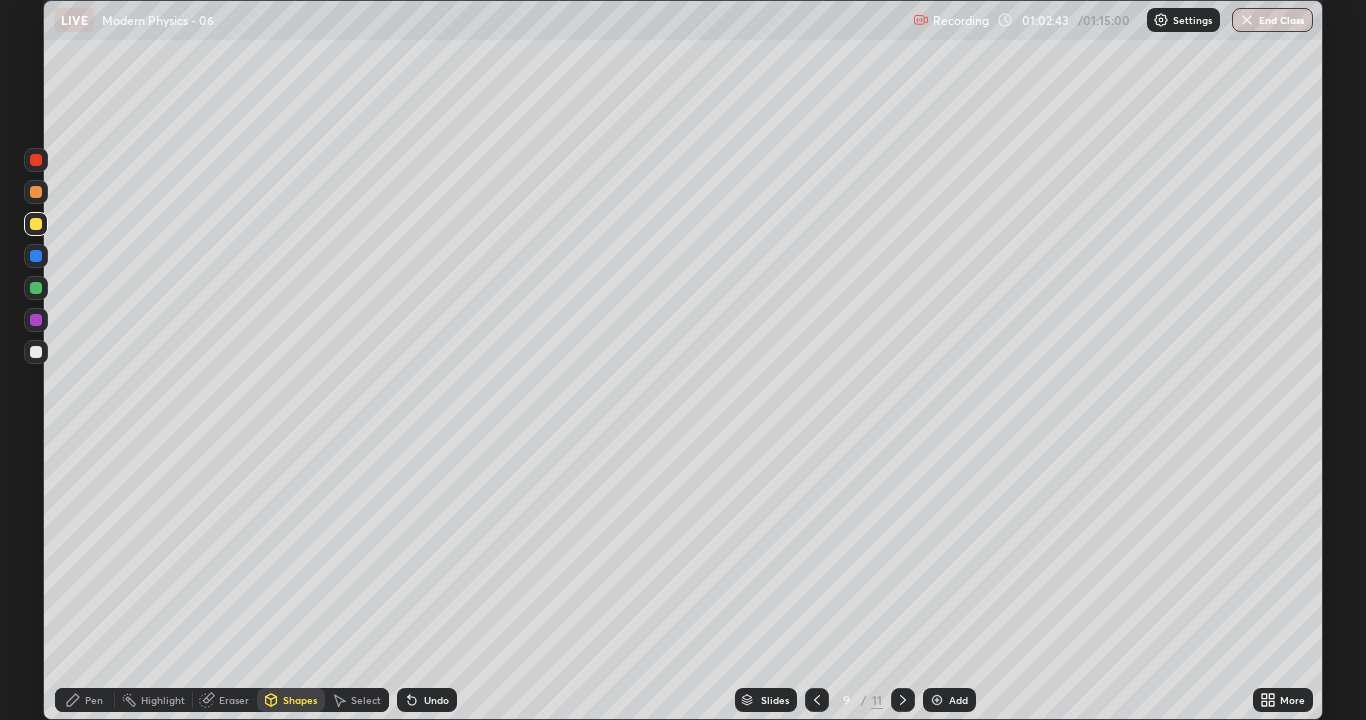 click 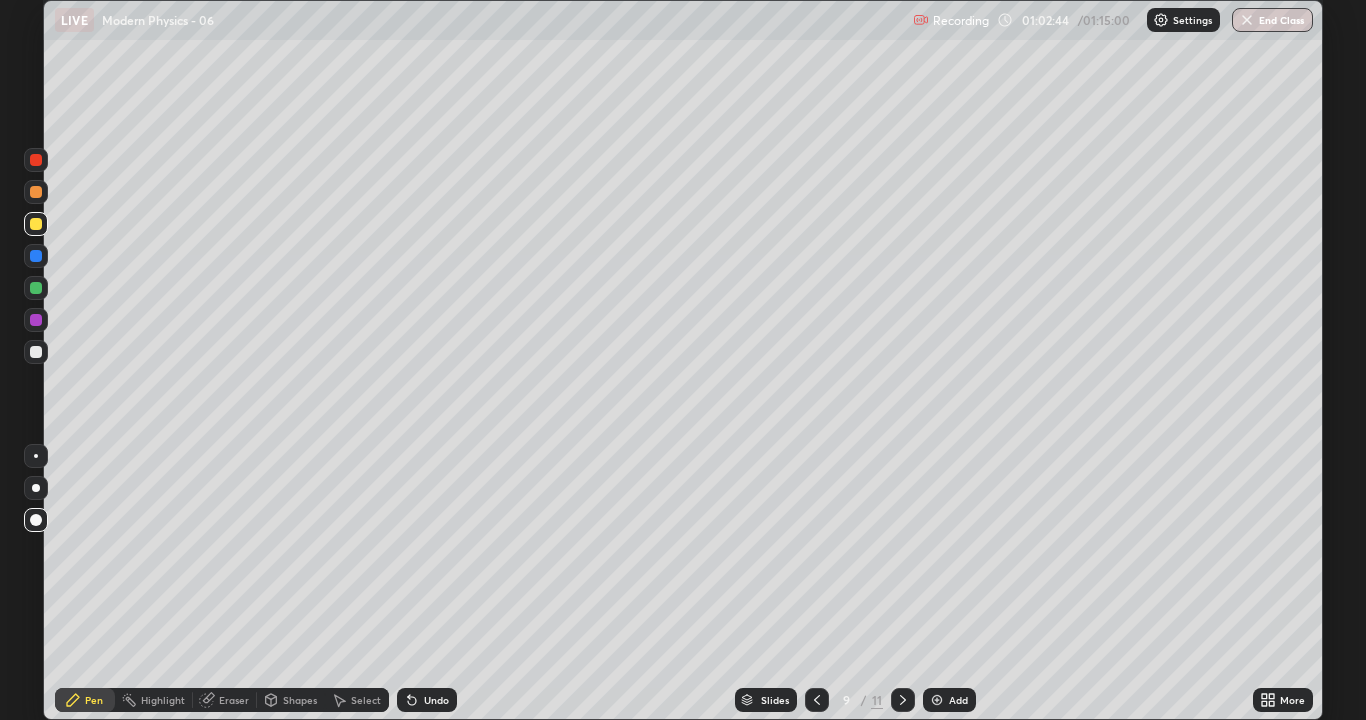 click 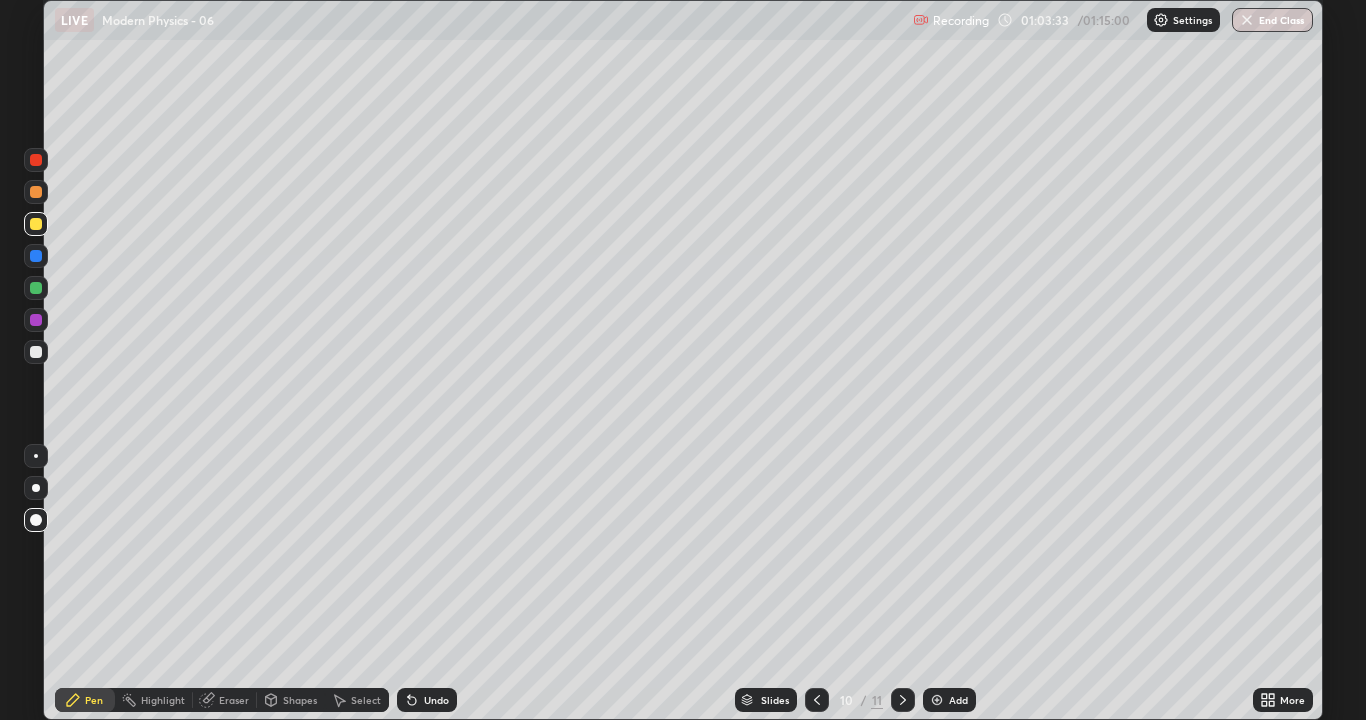 click at bounding box center (817, 700) 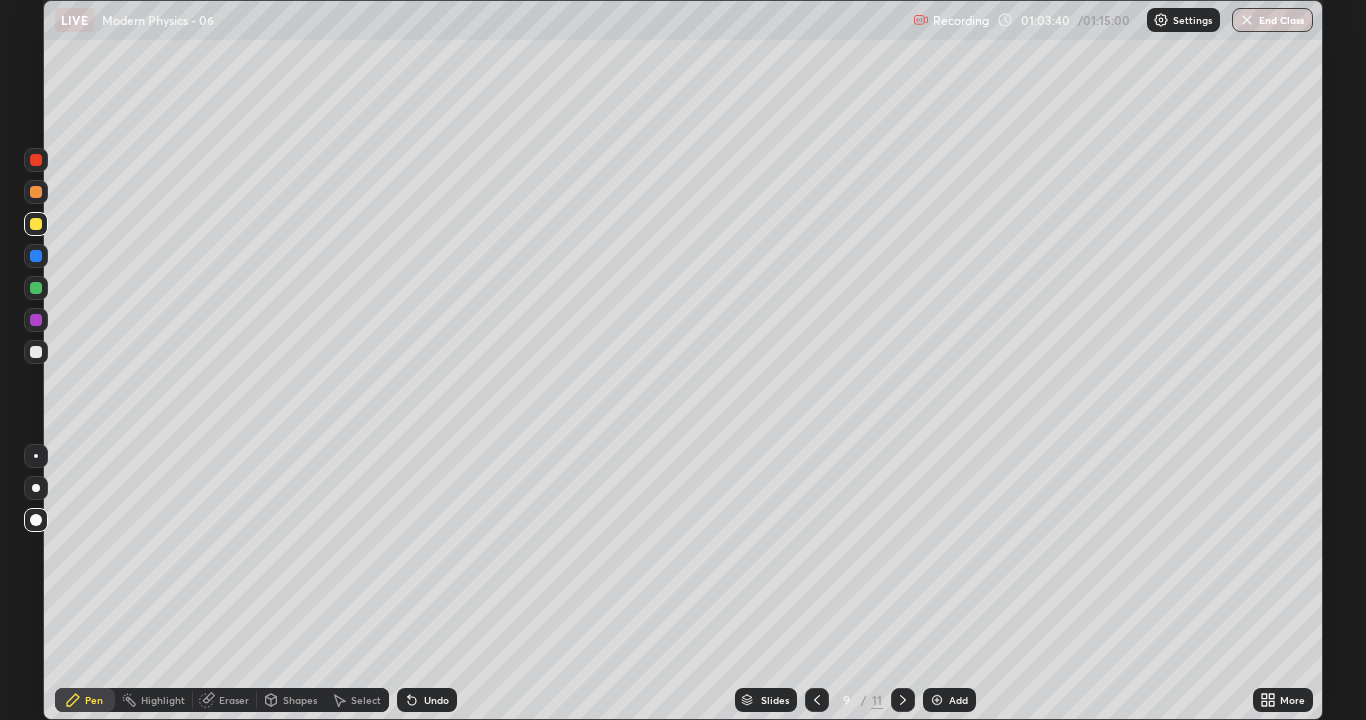 click 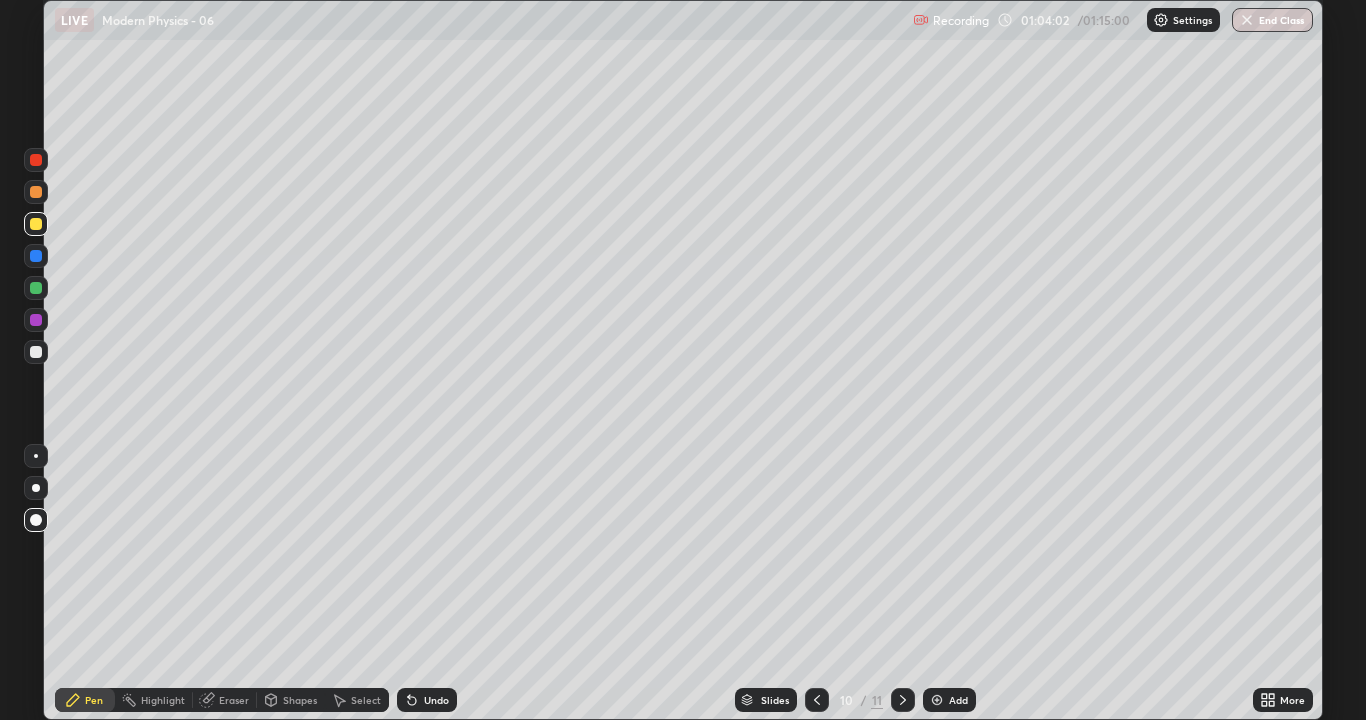 click 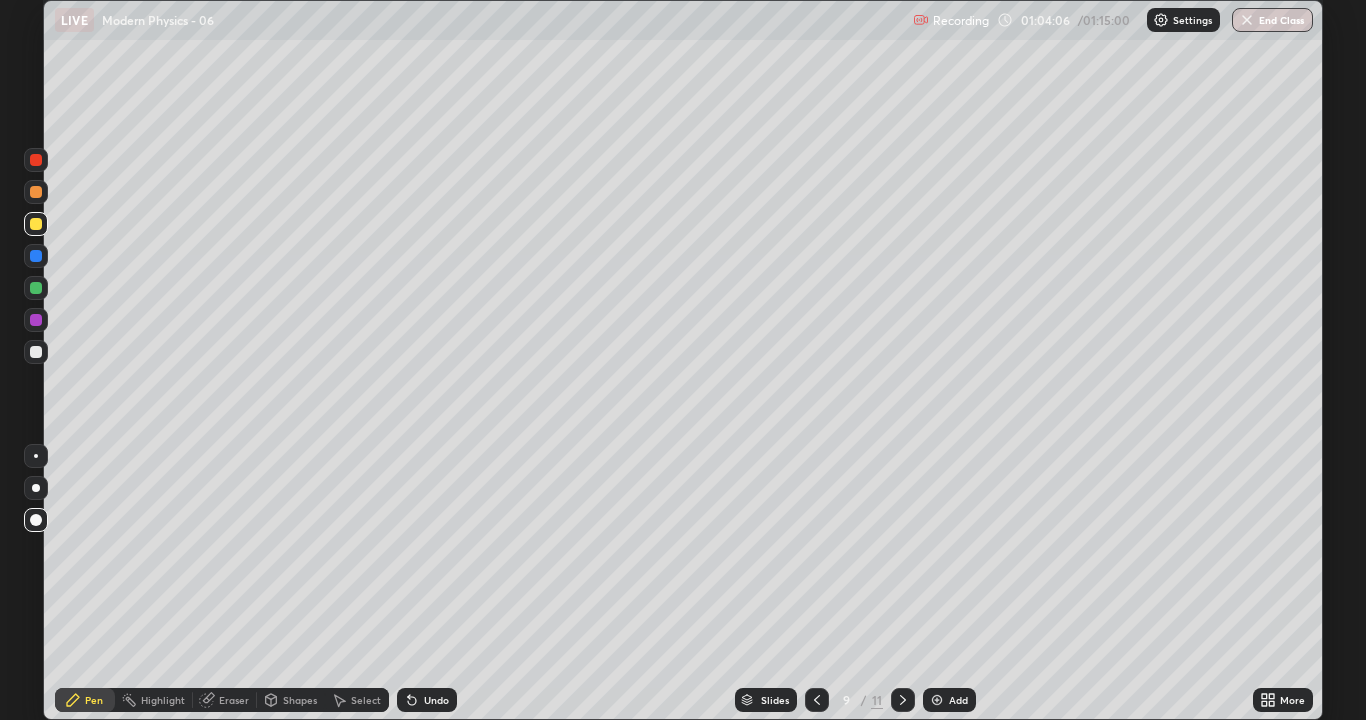 click 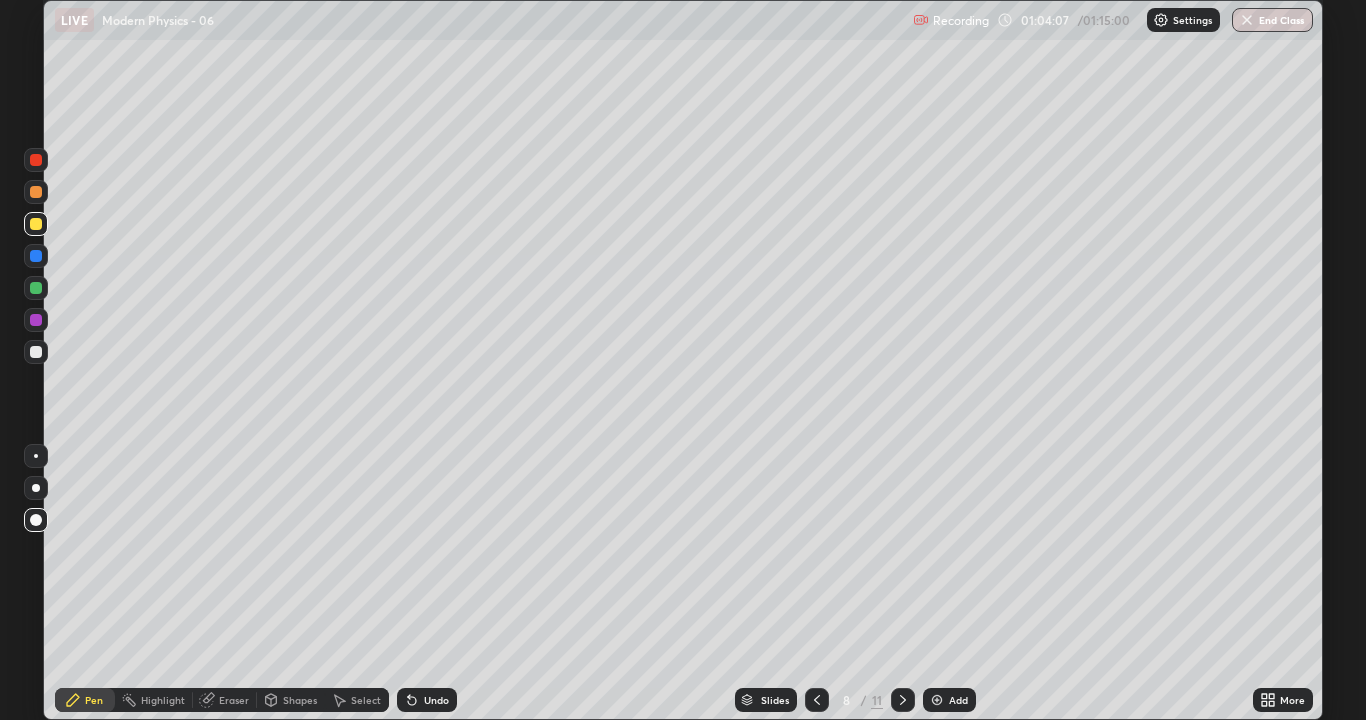 click 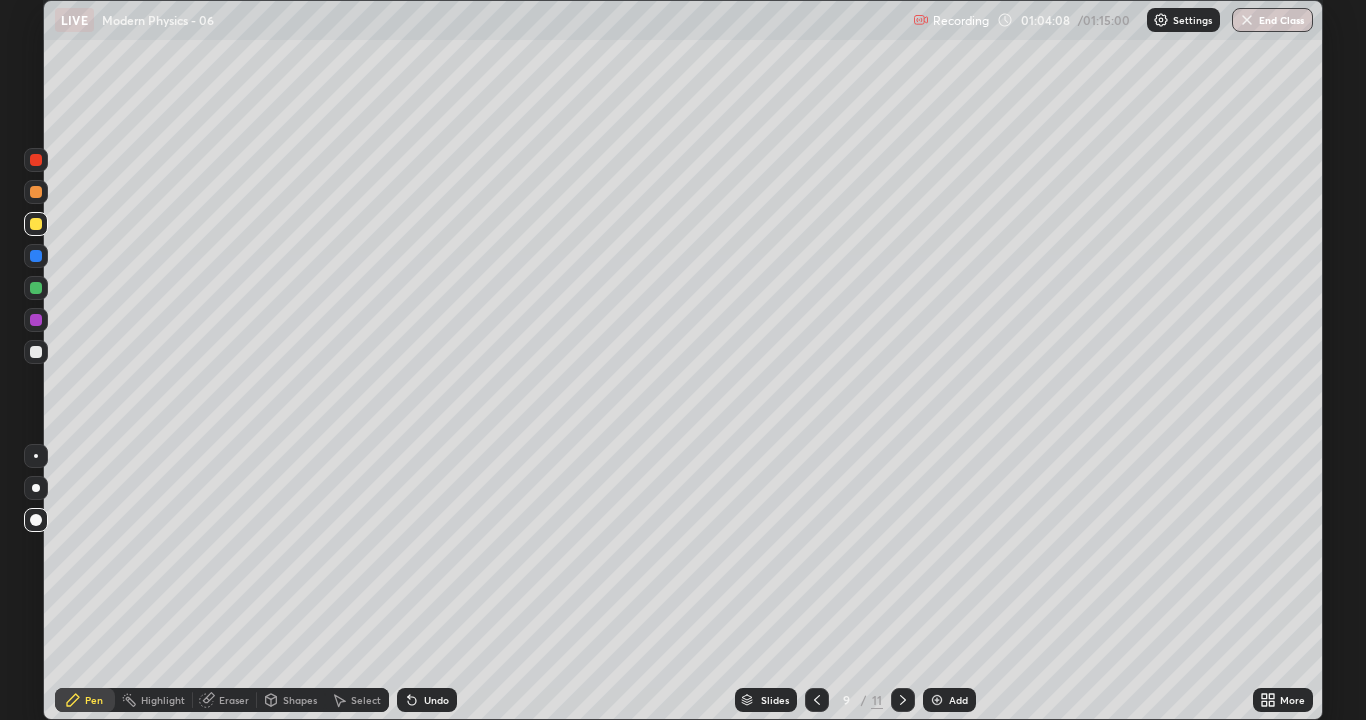 click 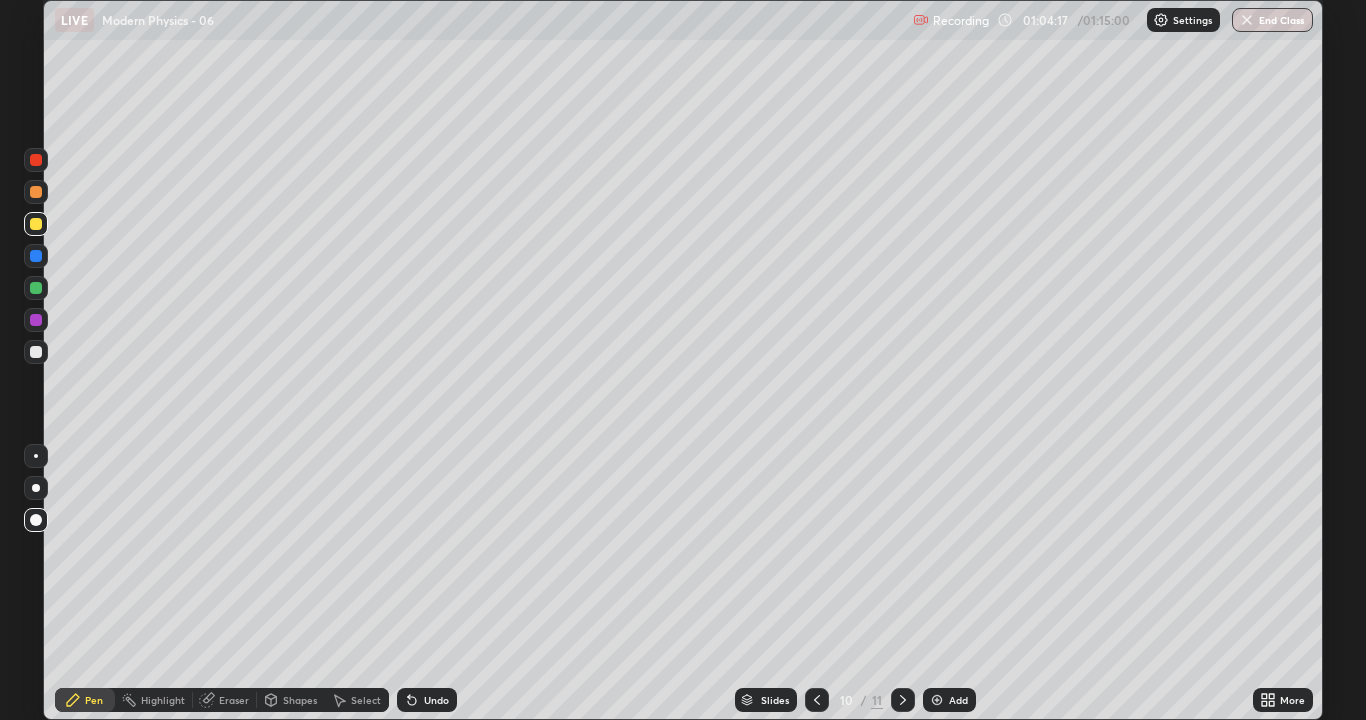 click 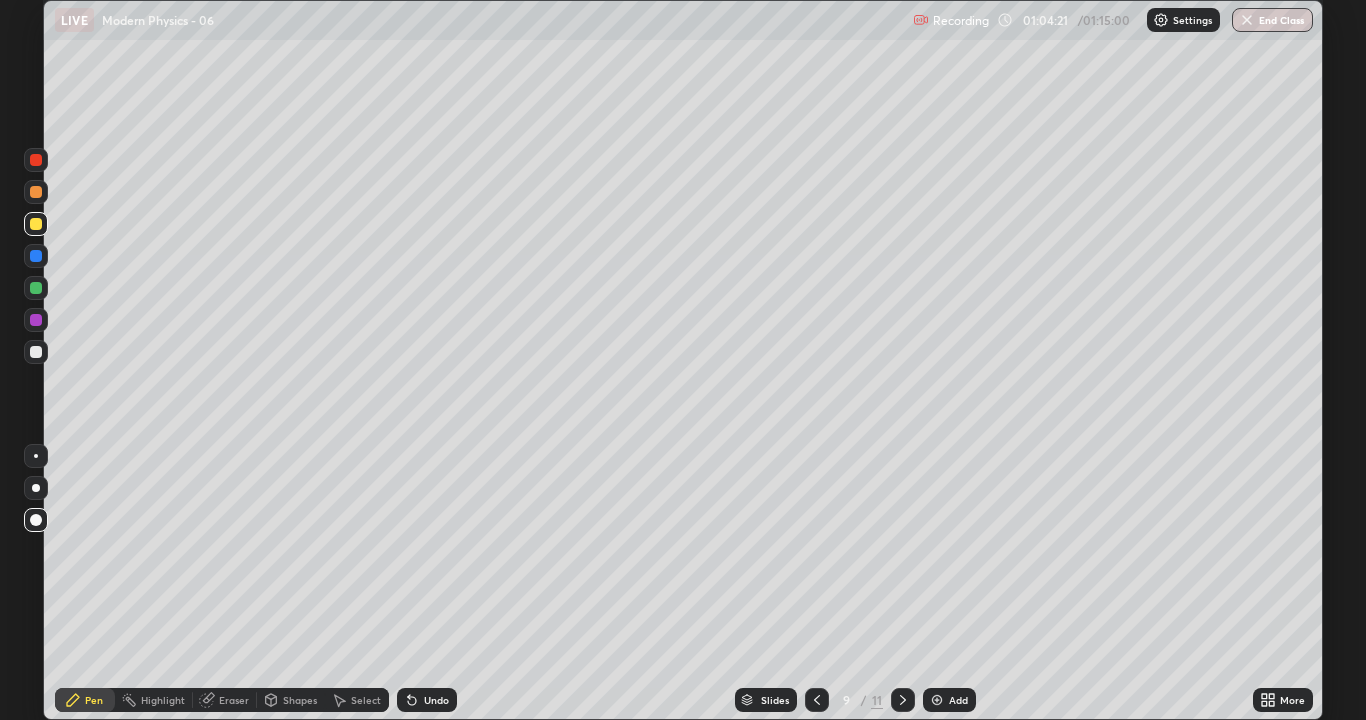 click 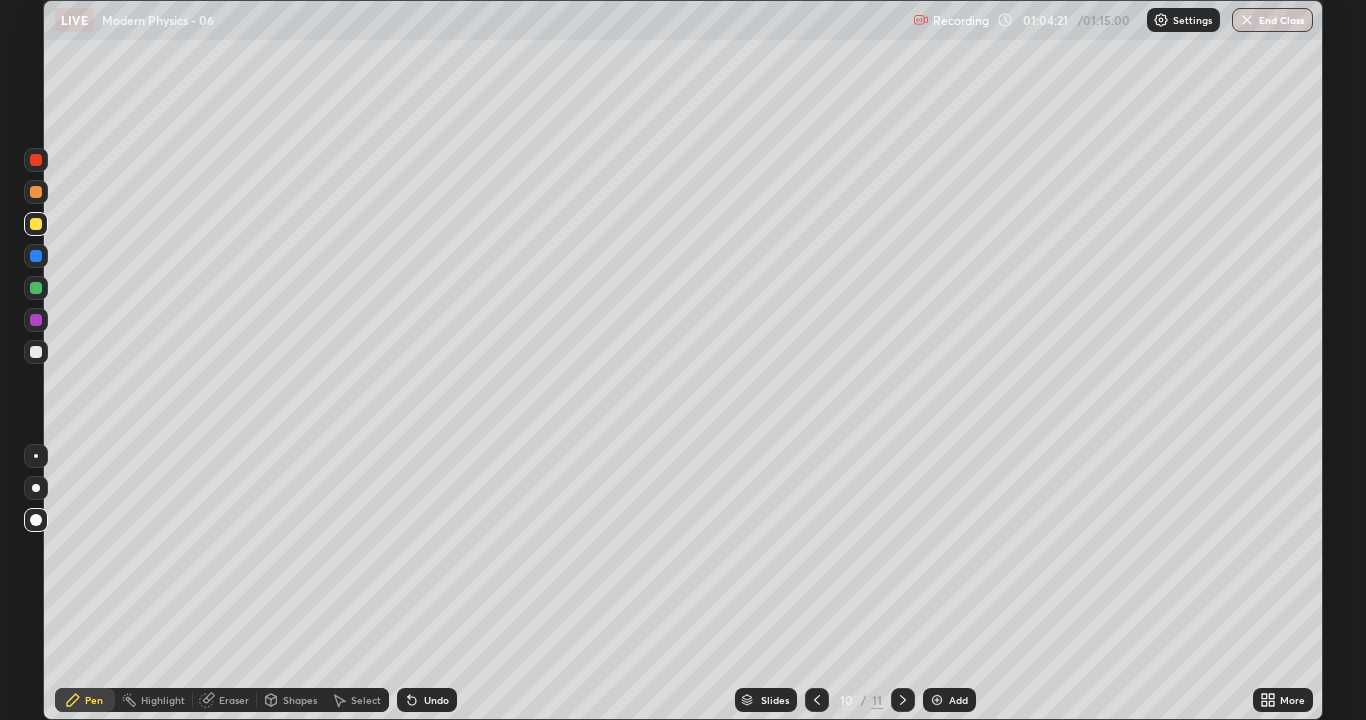 click 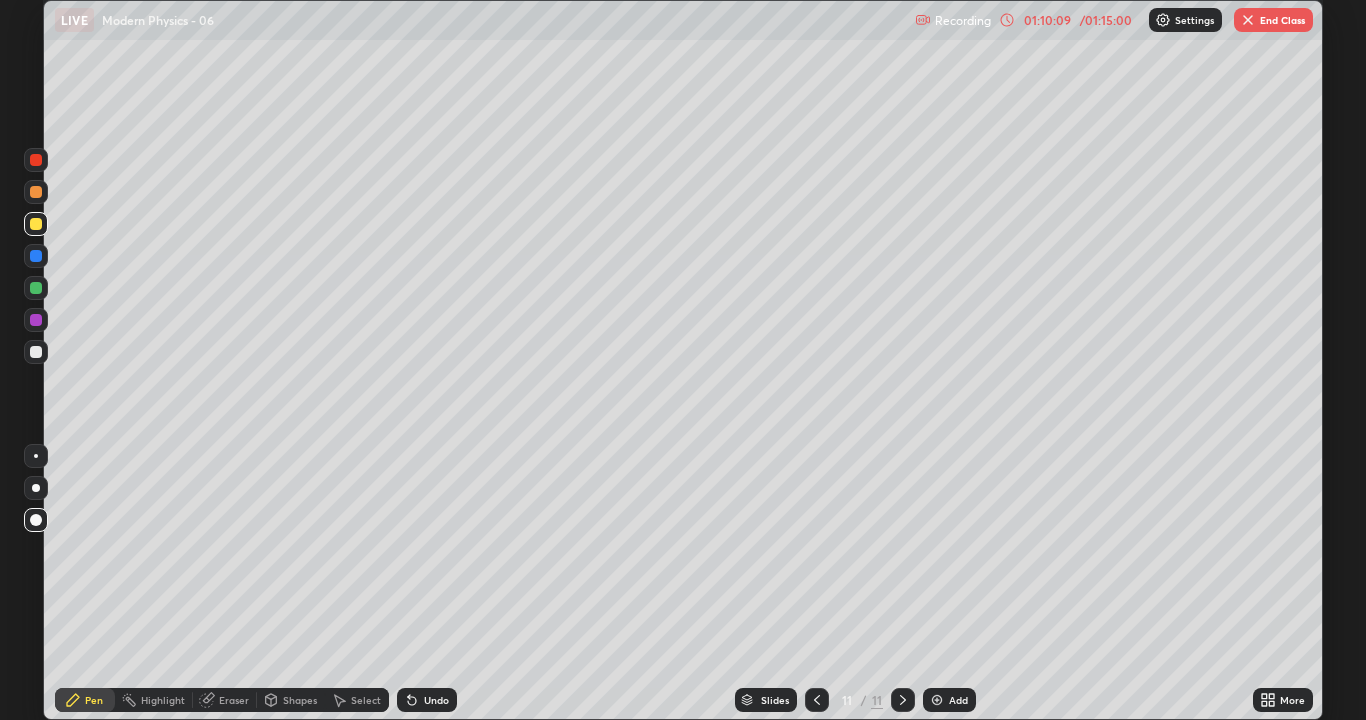 click at bounding box center [817, 700] 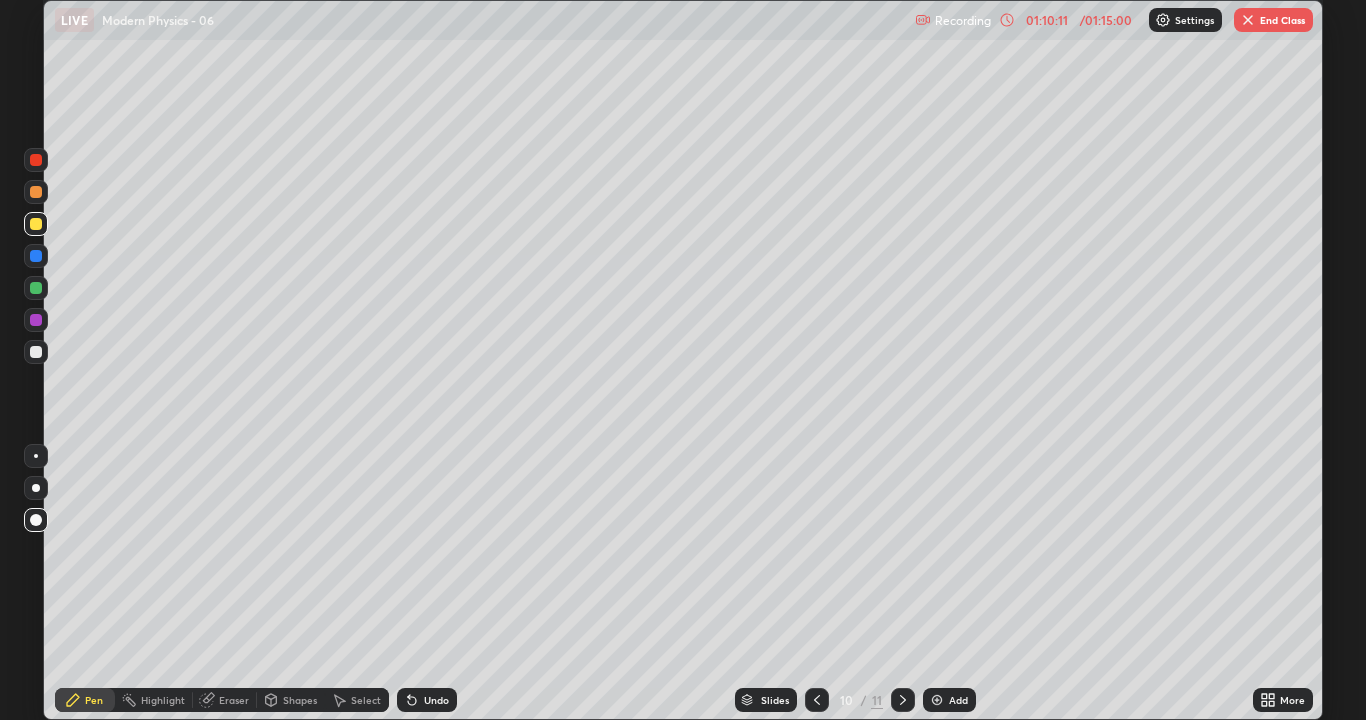 click 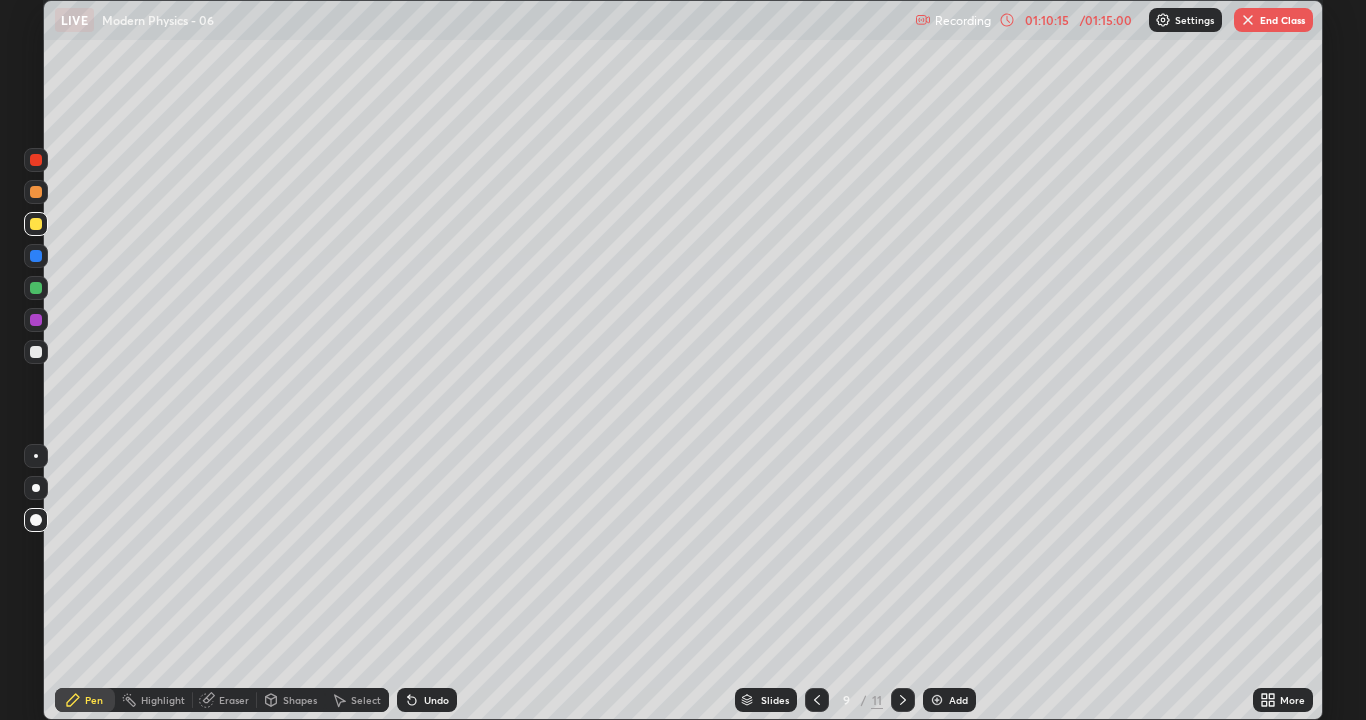 click at bounding box center [903, 700] 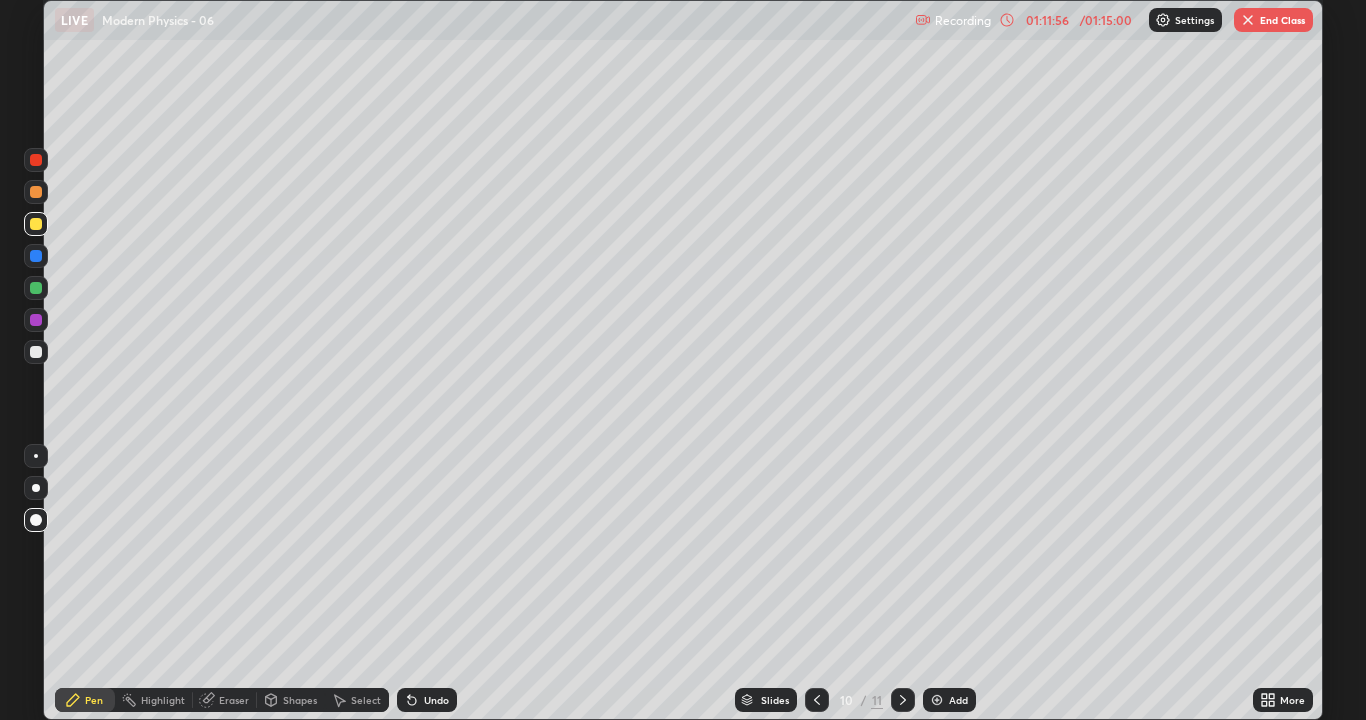 click on "End Class" at bounding box center (1273, 20) 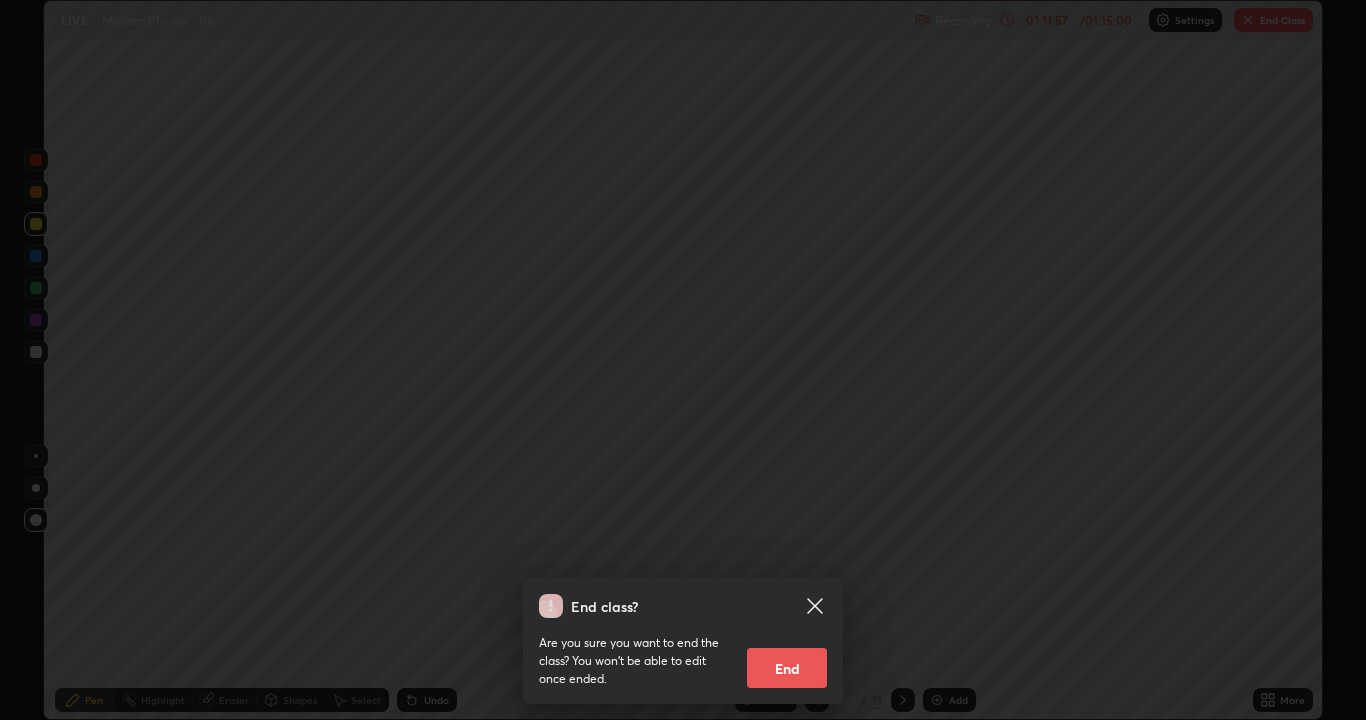 click on "End" at bounding box center [787, 668] 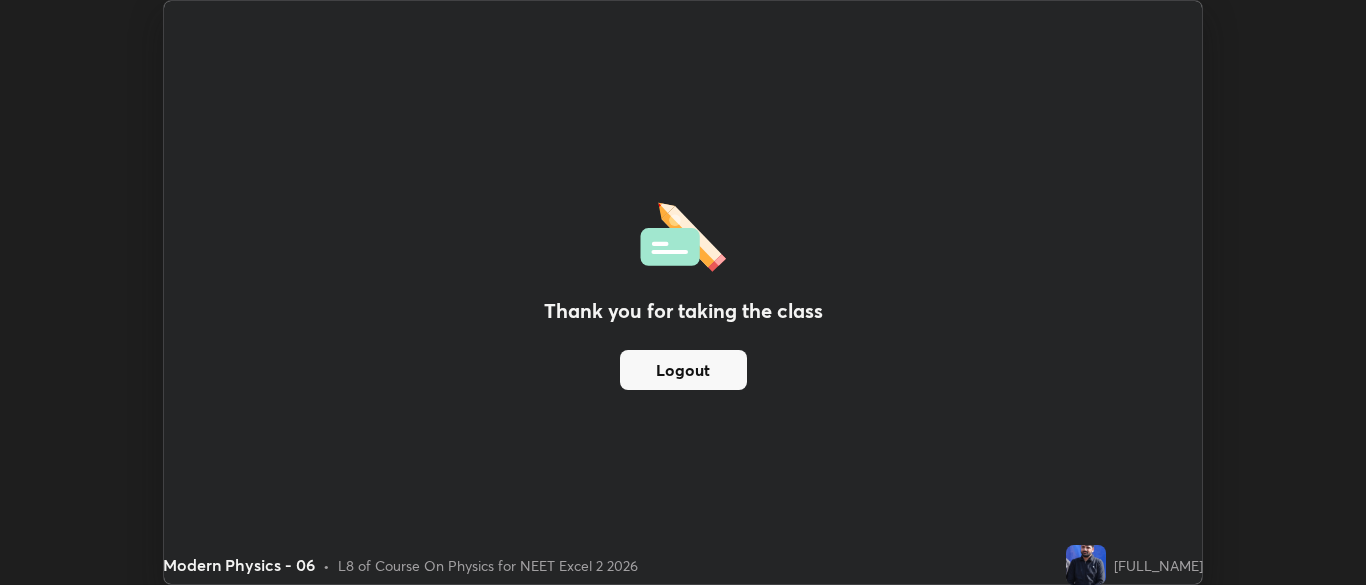 scroll, scrollTop: 585, scrollLeft: 1366, axis: both 